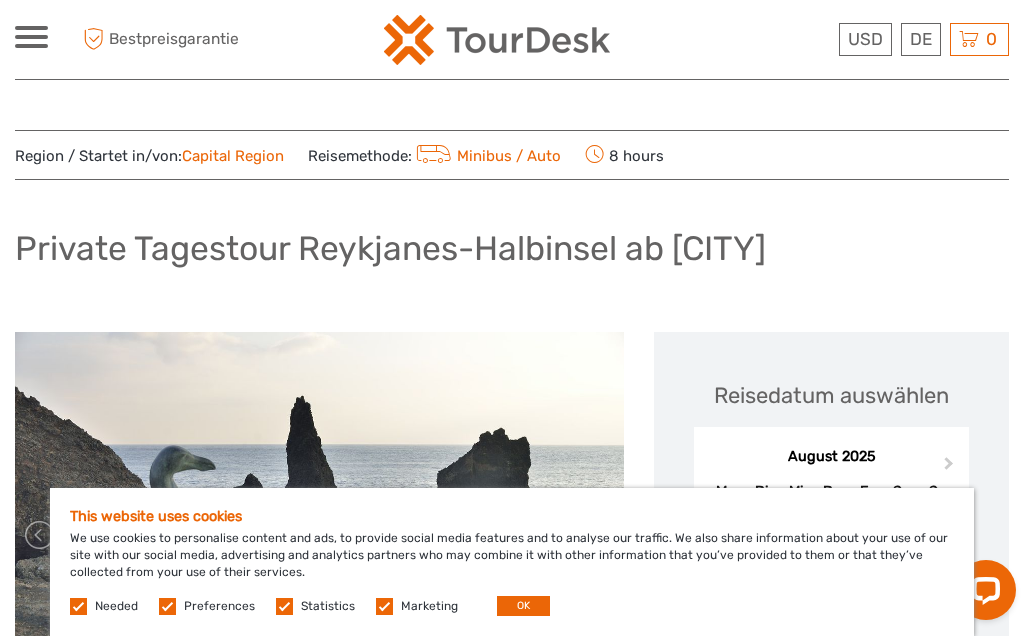 scroll, scrollTop: 0, scrollLeft: 0, axis: both 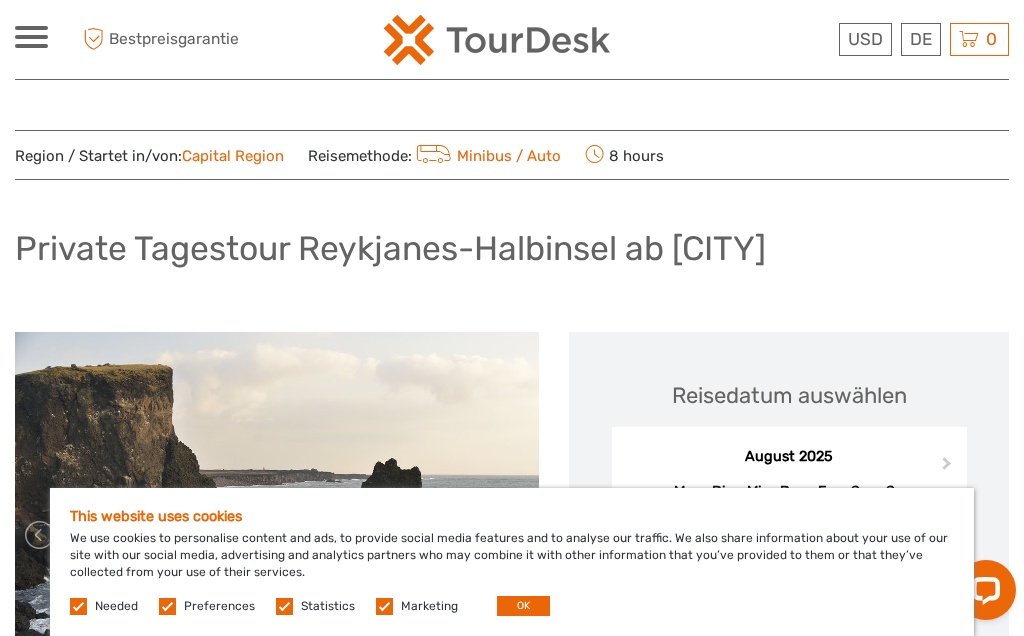 click on "OK" at bounding box center (523, 606) 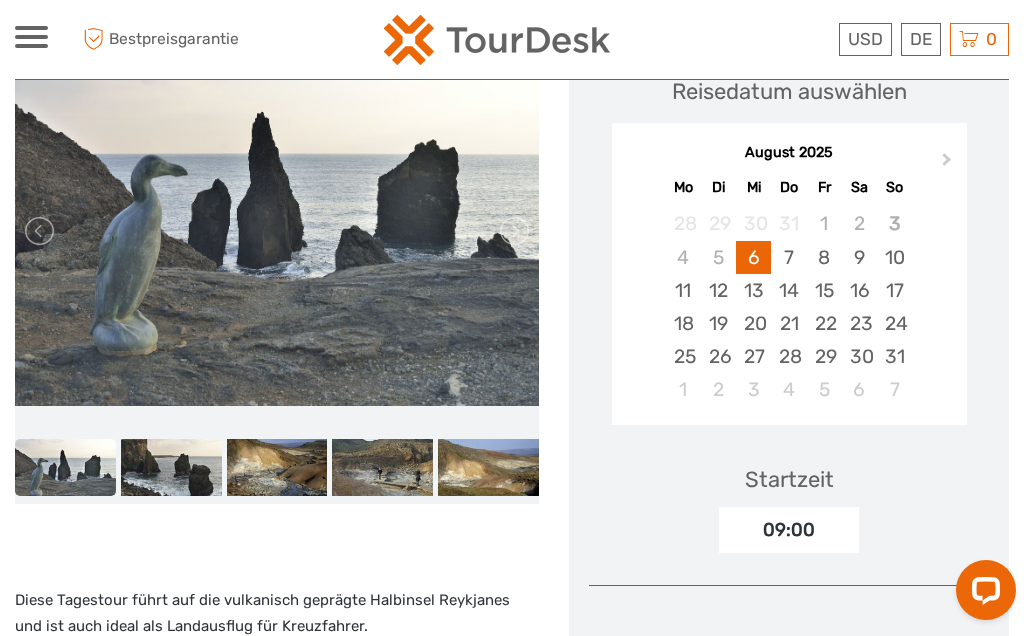scroll, scrollTop: 303, scrollLeft: 0, axis: vertical 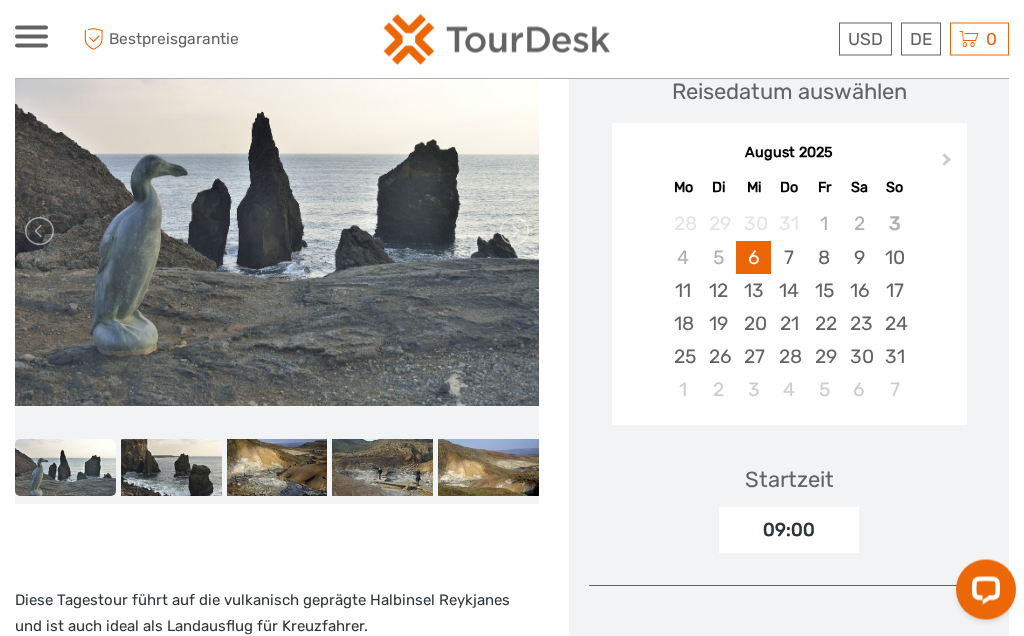 click on "Next Month" at bounding box center [949, 165] 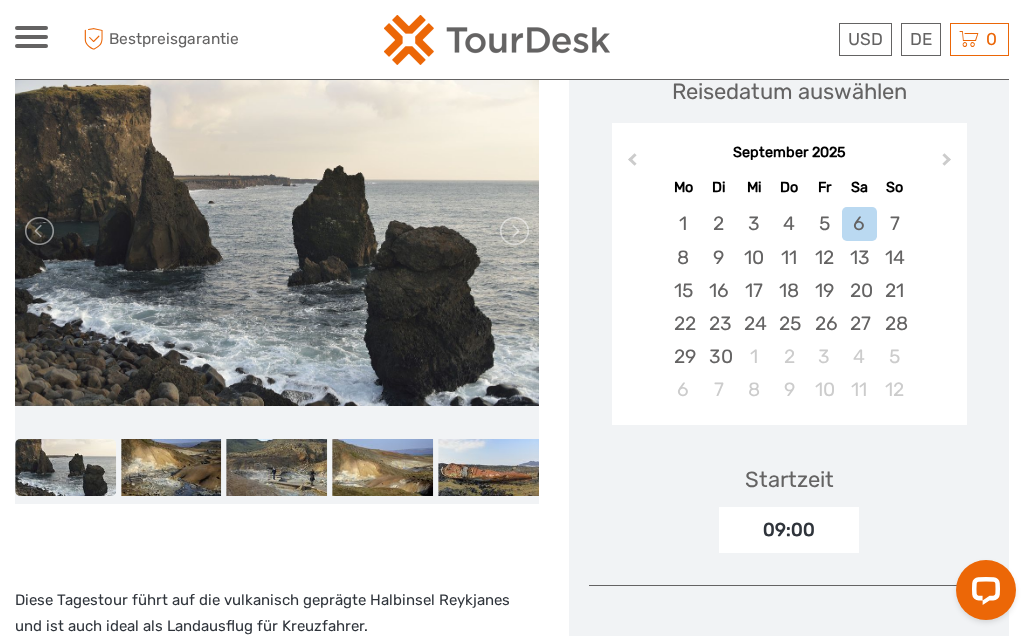 click on "Previous Month" at bounding box center [630, 164] 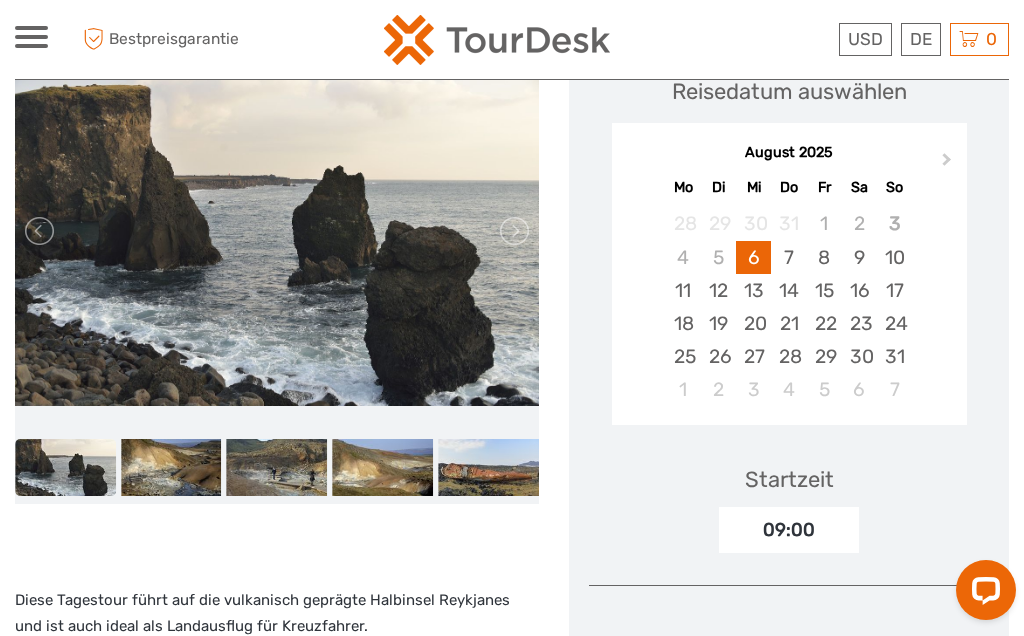 click on "26" at bounding box center (718, 356) 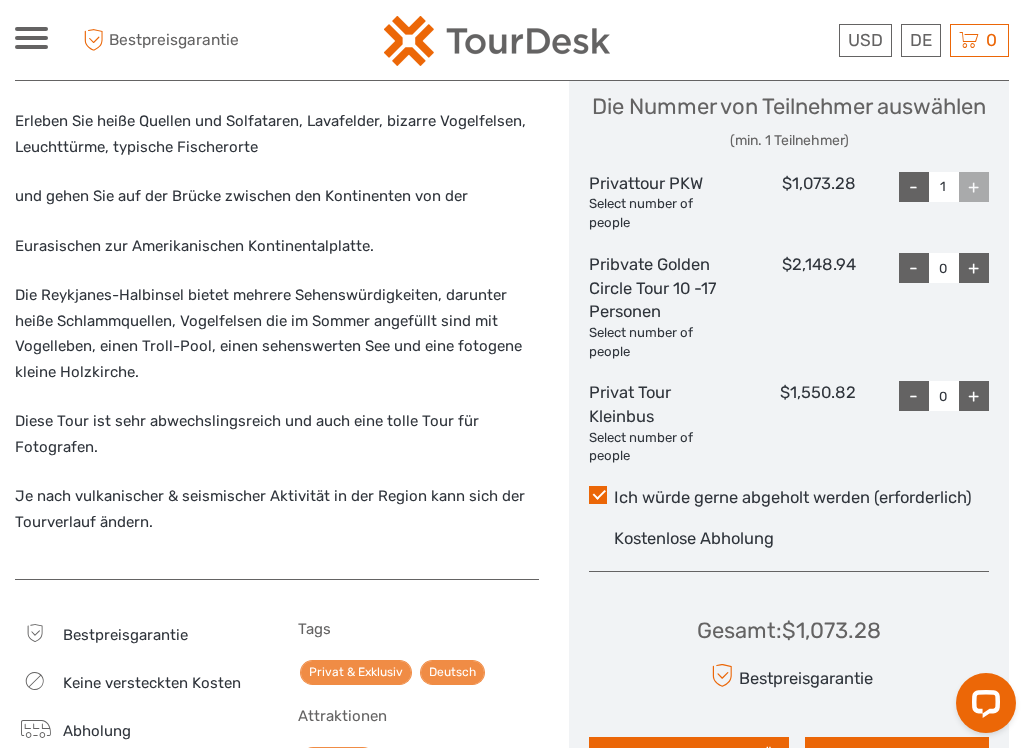 scroll, scrollTop: 858, scrollLeft: 0, axis: vertical 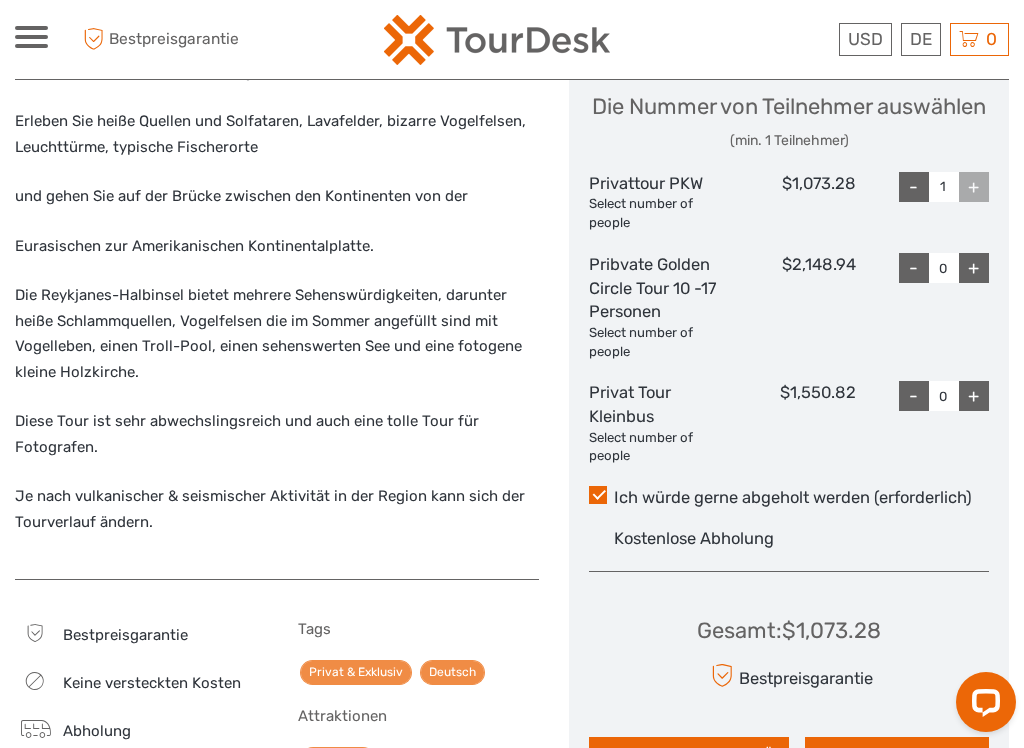 click on "€" at bounding box center [0, 0] 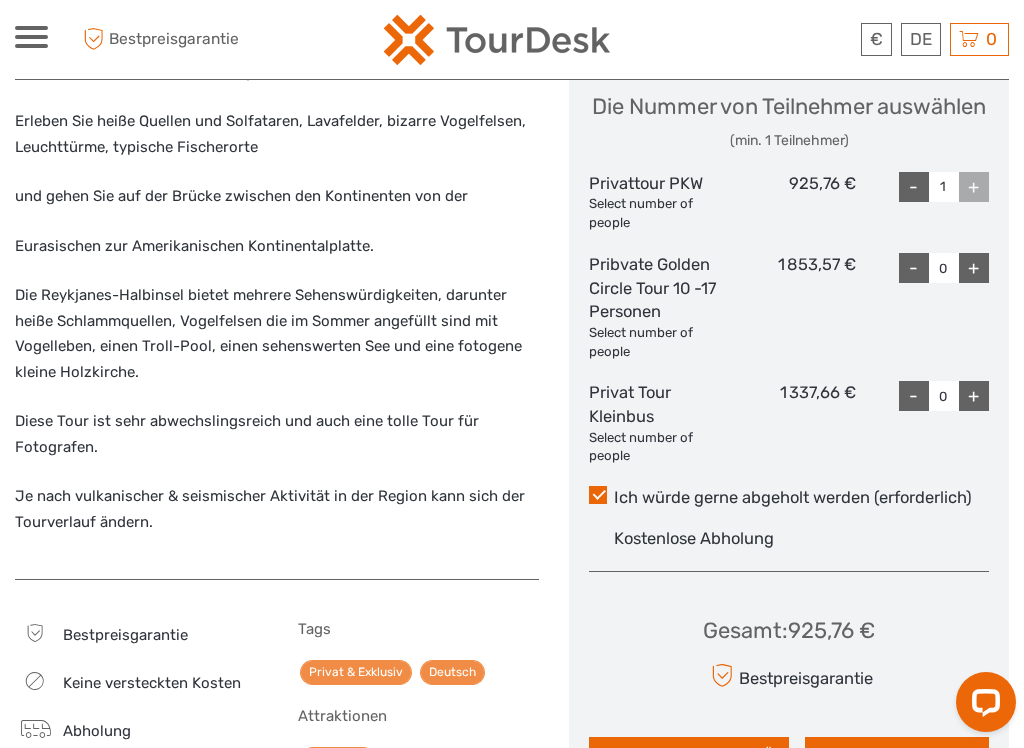 click on "1 853,57 €" at bounding box center [788, 307] 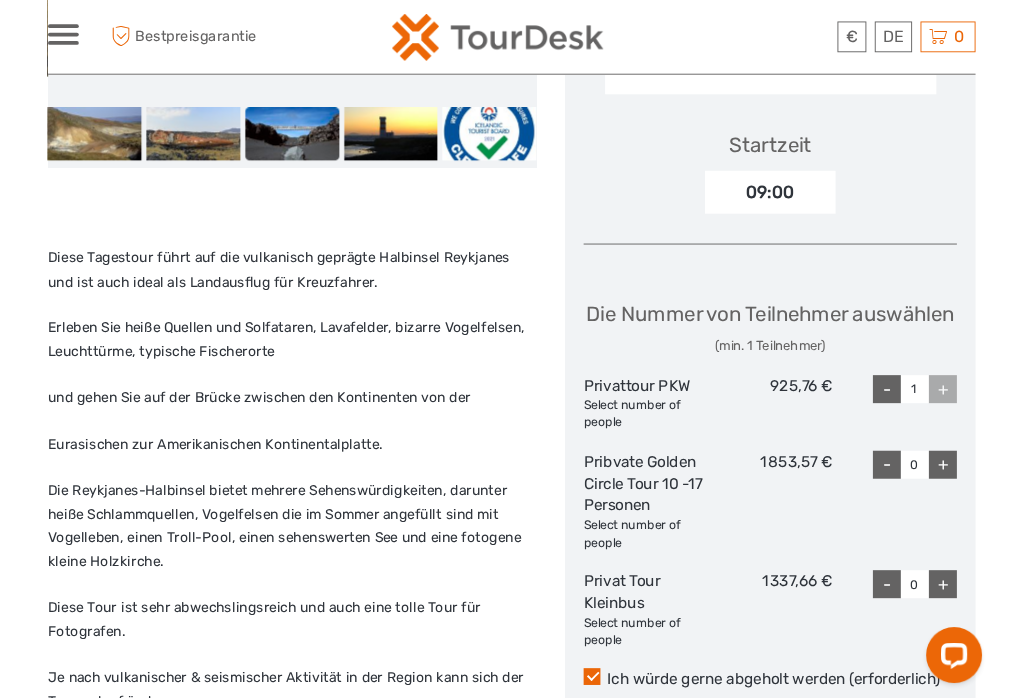 scroll, scrollTop: 652, scrollLeft: 0, axis: vertical 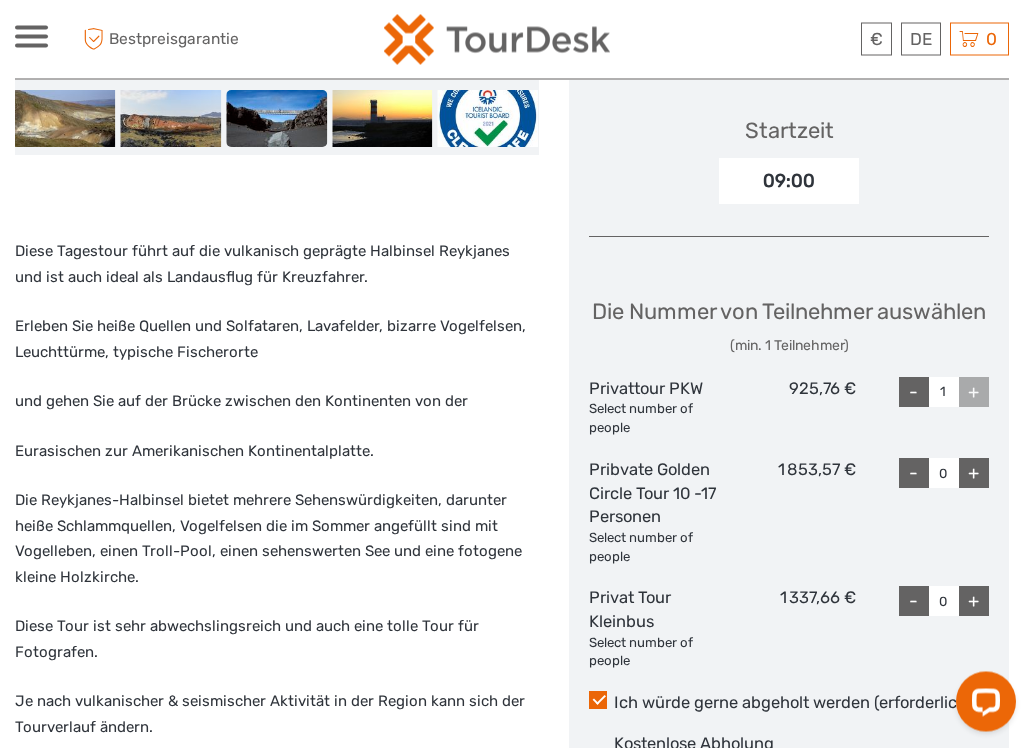 click on "+" at bounding box center (974, 393) 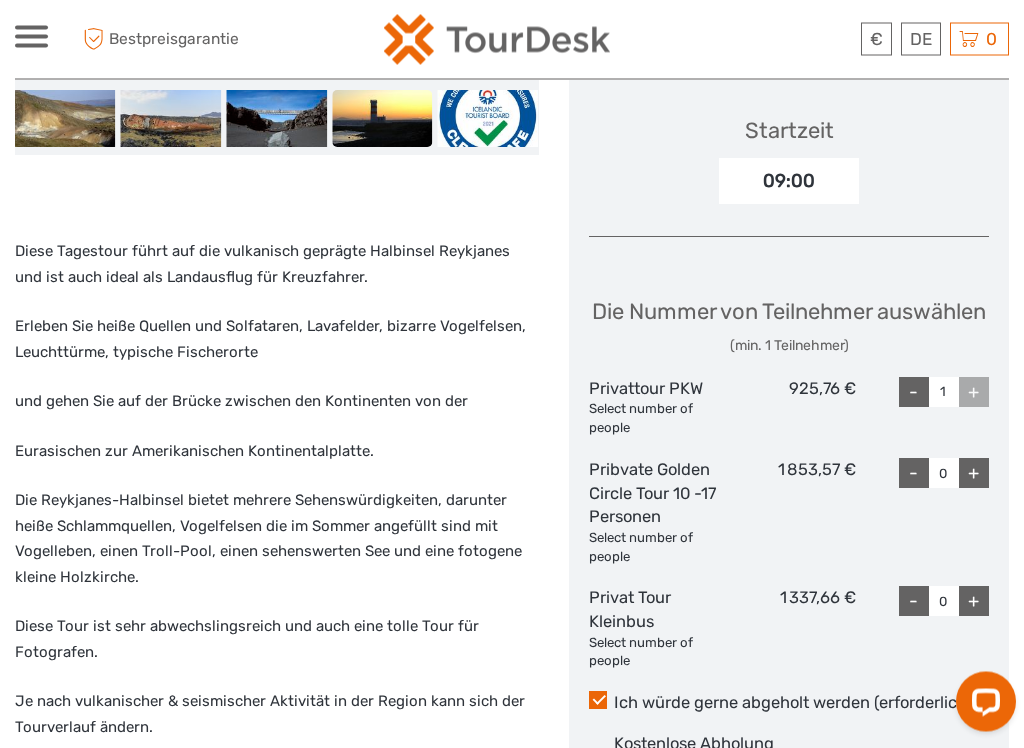 click on "+" at bounding box center (974, 393) 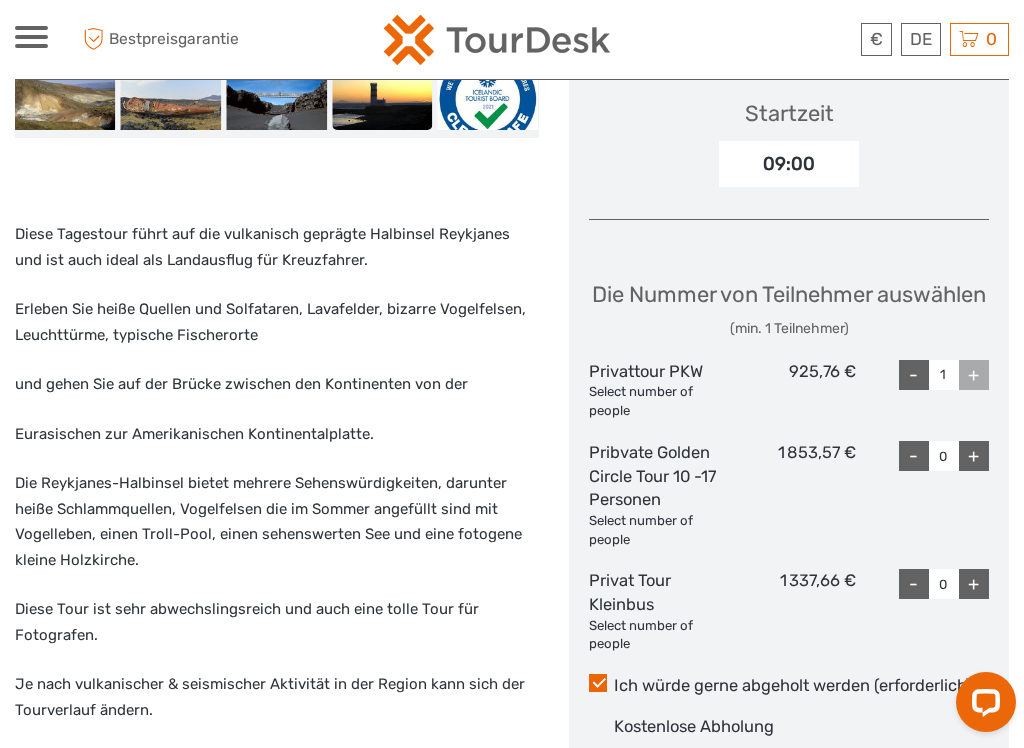 scroll, scrollTop: 674, scrollLeft: 0, axis: vertical 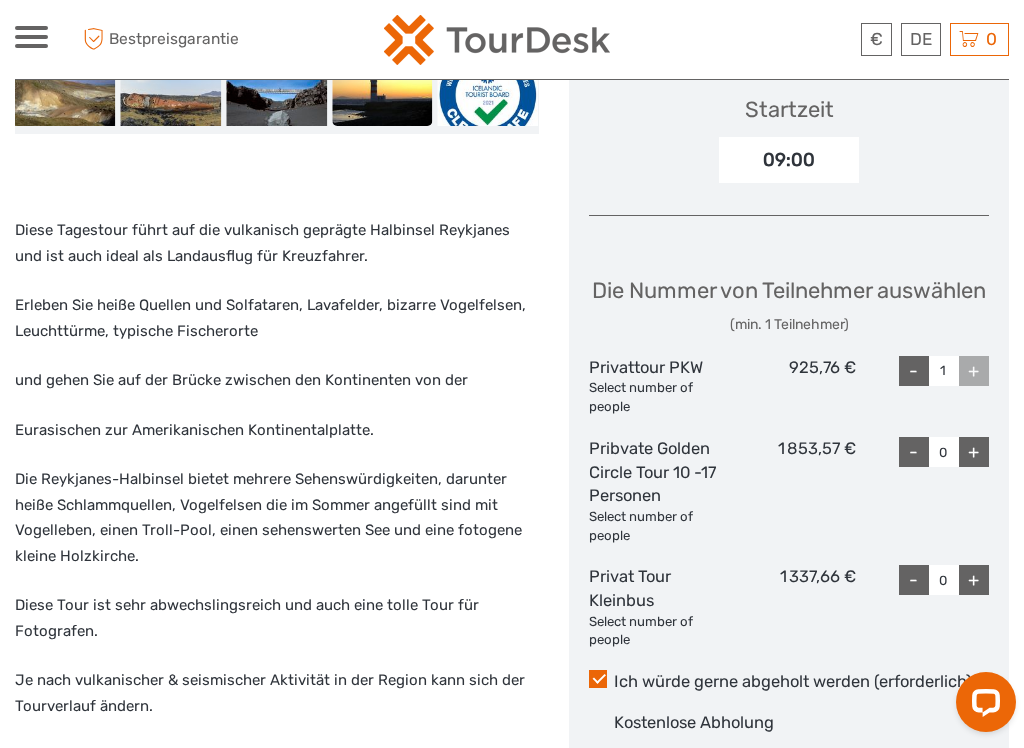 click on "+" at bounding box center (974, 580) 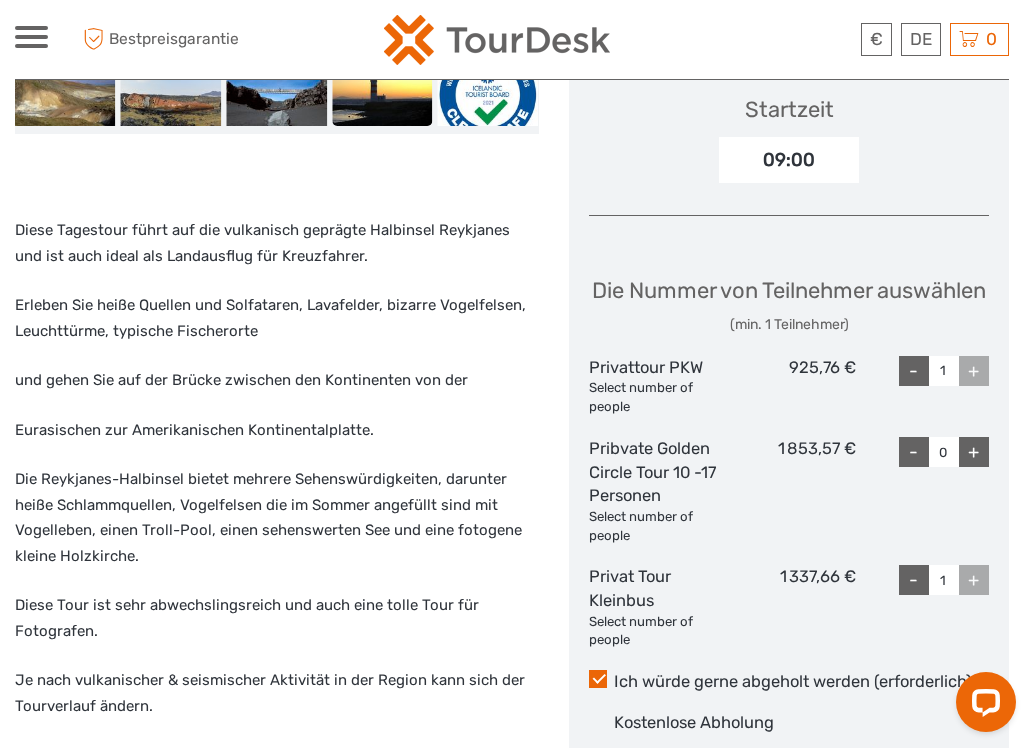 click on "+" at bounding box center [974, 580] 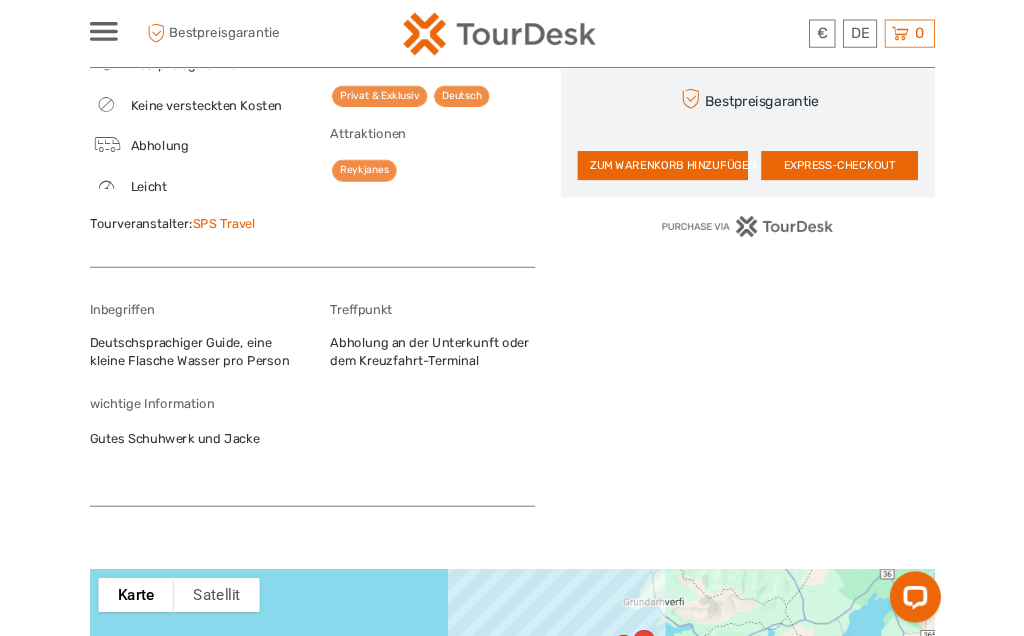 scroll, scrollTop: 1416, scrollLeft: 0, axis: vertical 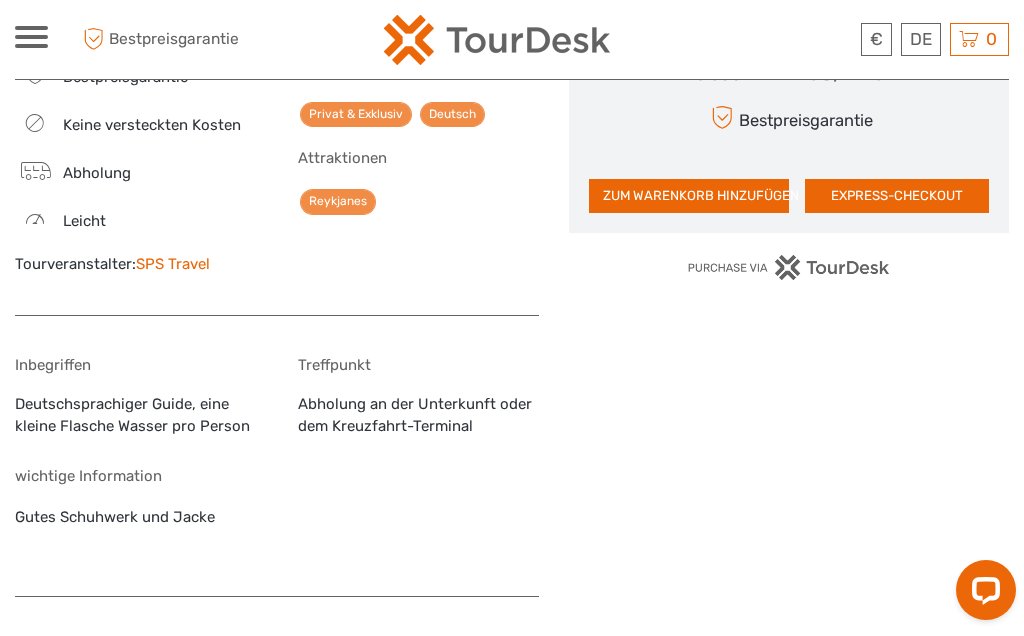 click on "SPS Travel" at bounding box center [173, 264] 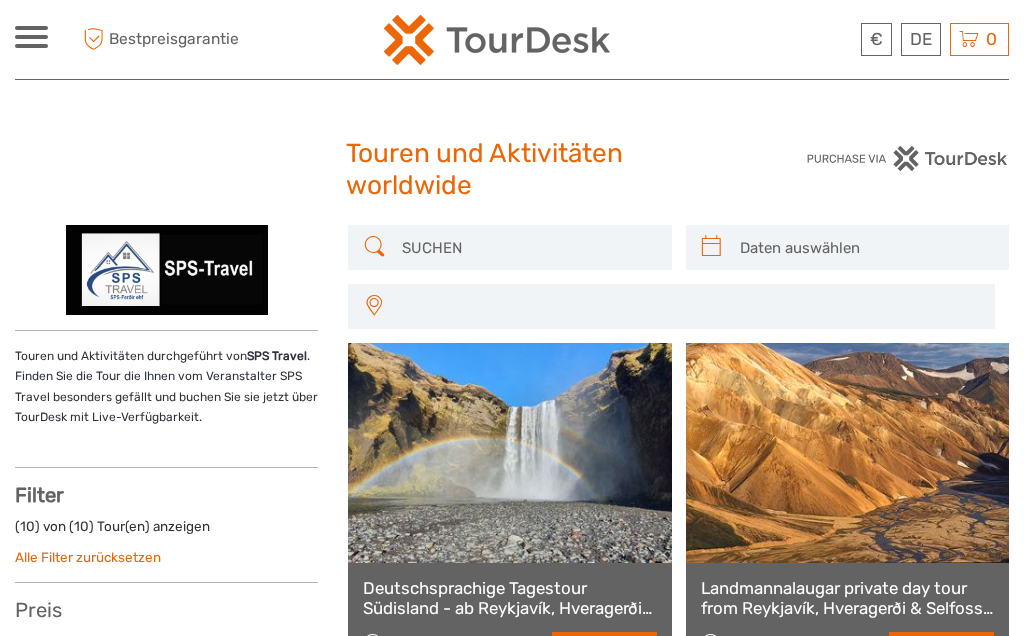 scroll, scrollTop: -15, scrollLeft: 0, axis: vertical 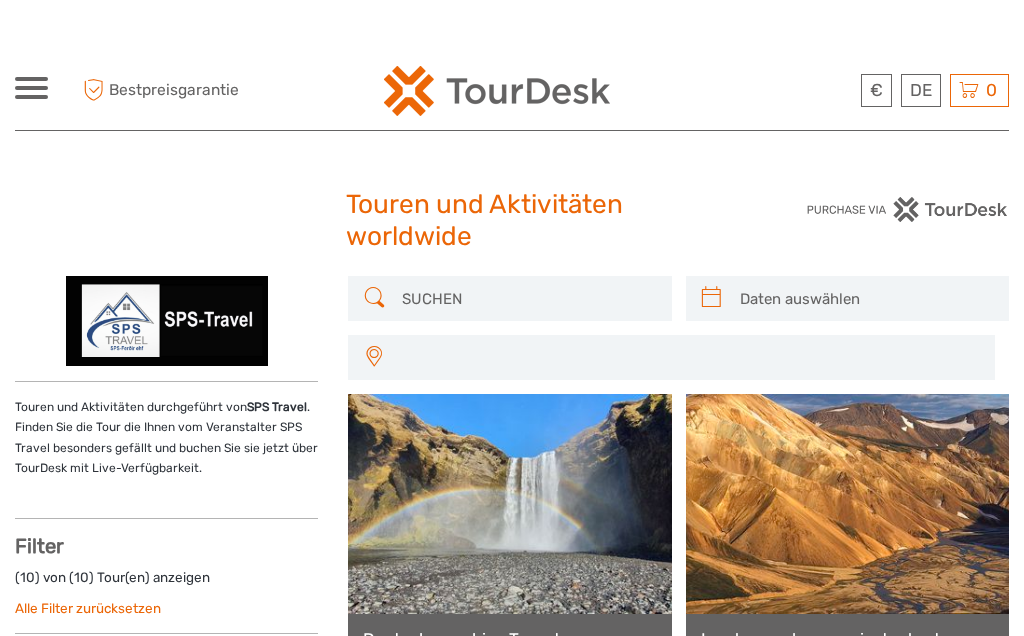 select 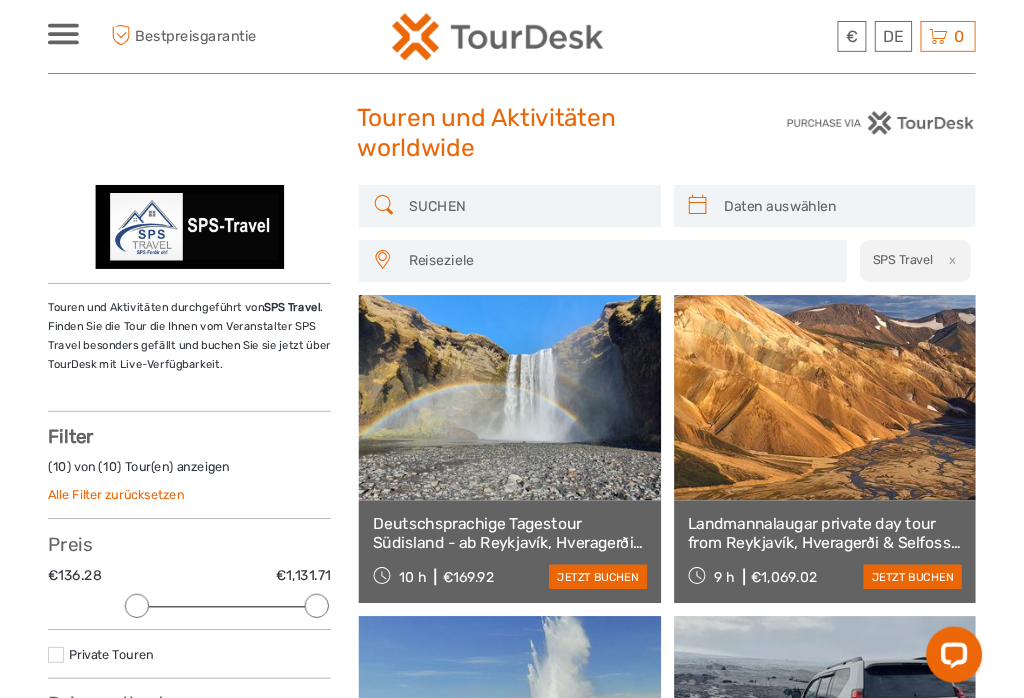 scroll, scrollTop: 0, scrollLeft: 0, axis: both 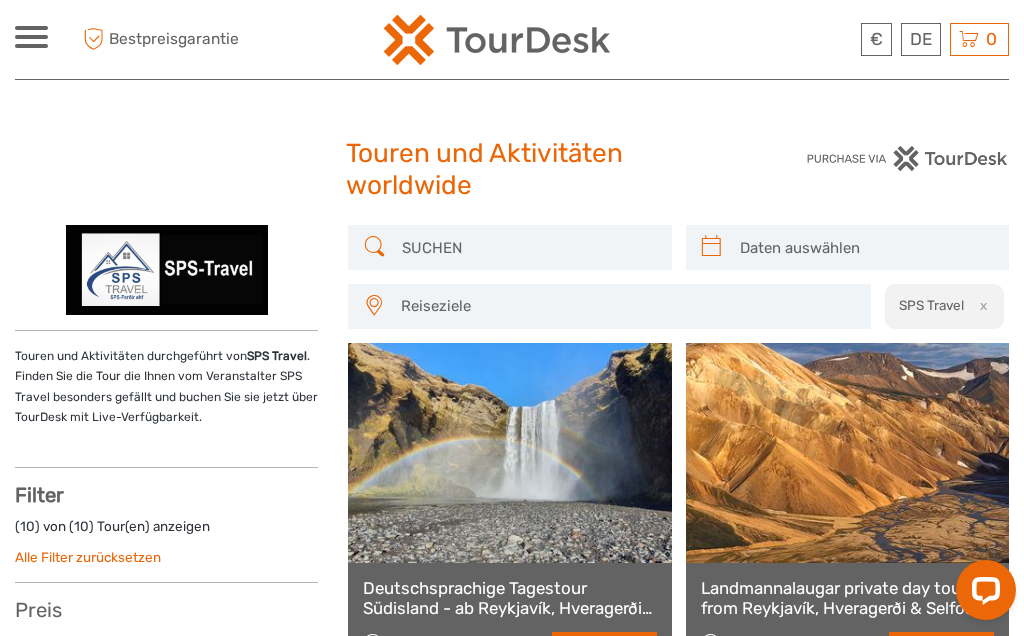 click at bounding box center (527, 247) 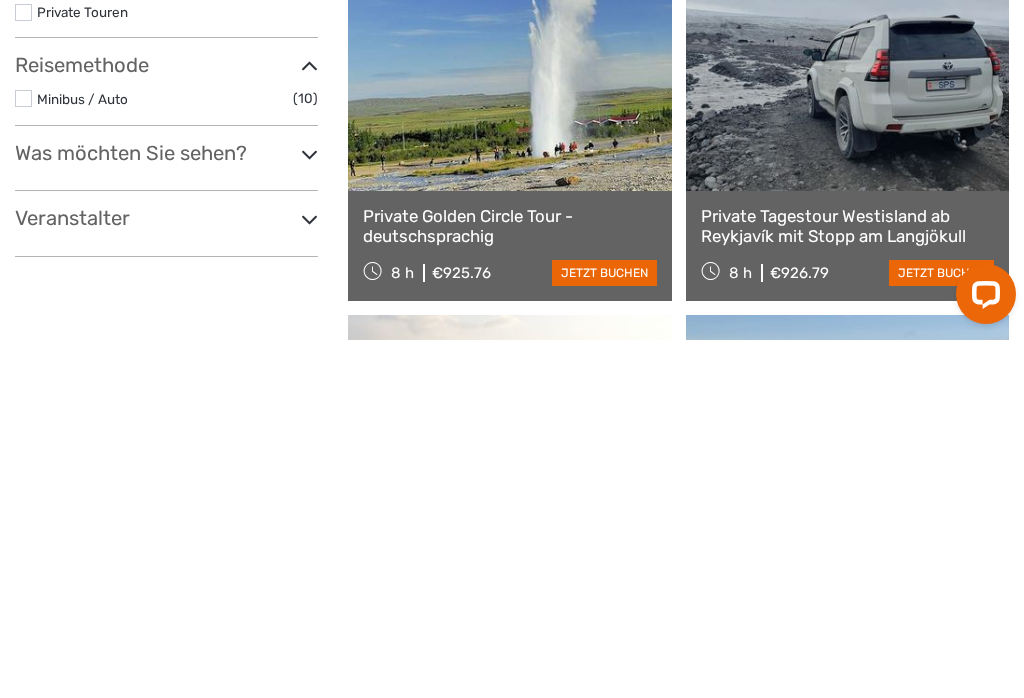 scroll, scrollTop: 360, scrollLeft: 0, axis: vertical 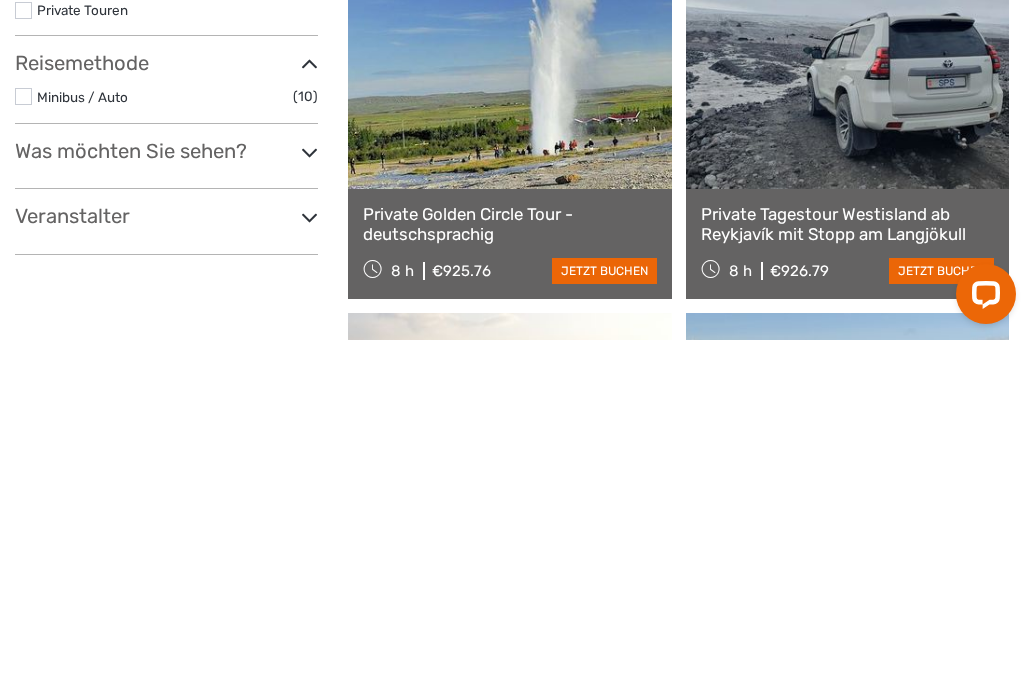 click on "Minibus / Auto" at bounding box center [82, 455] 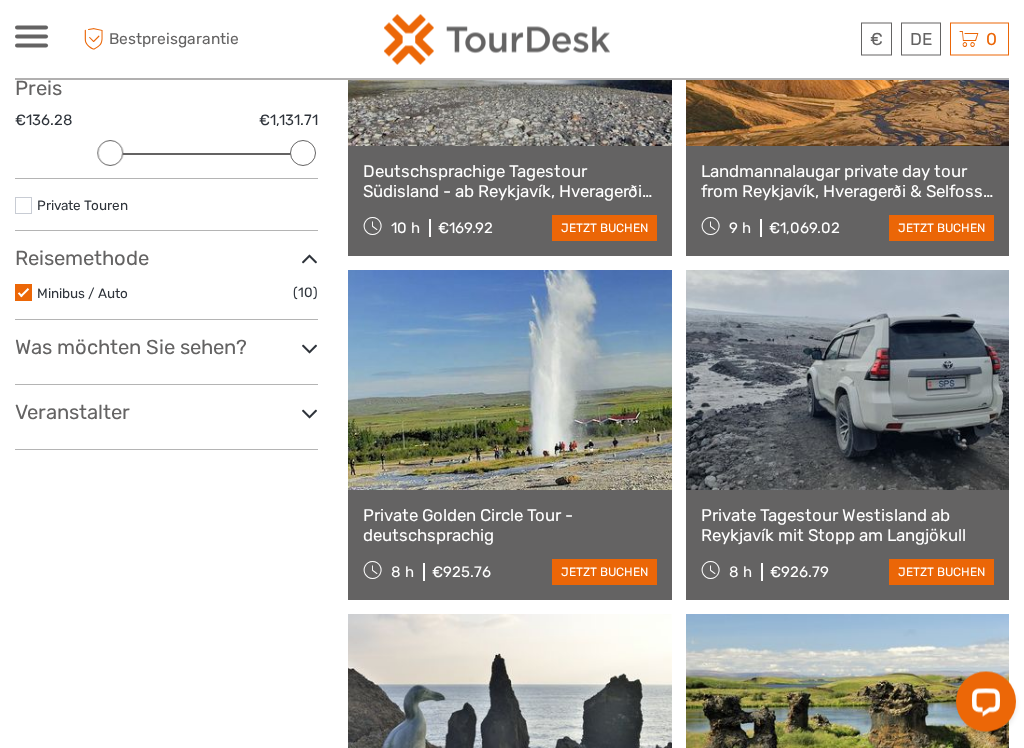 scroll, scrollTop: 424, scrollLeft: 0, axis: vertical 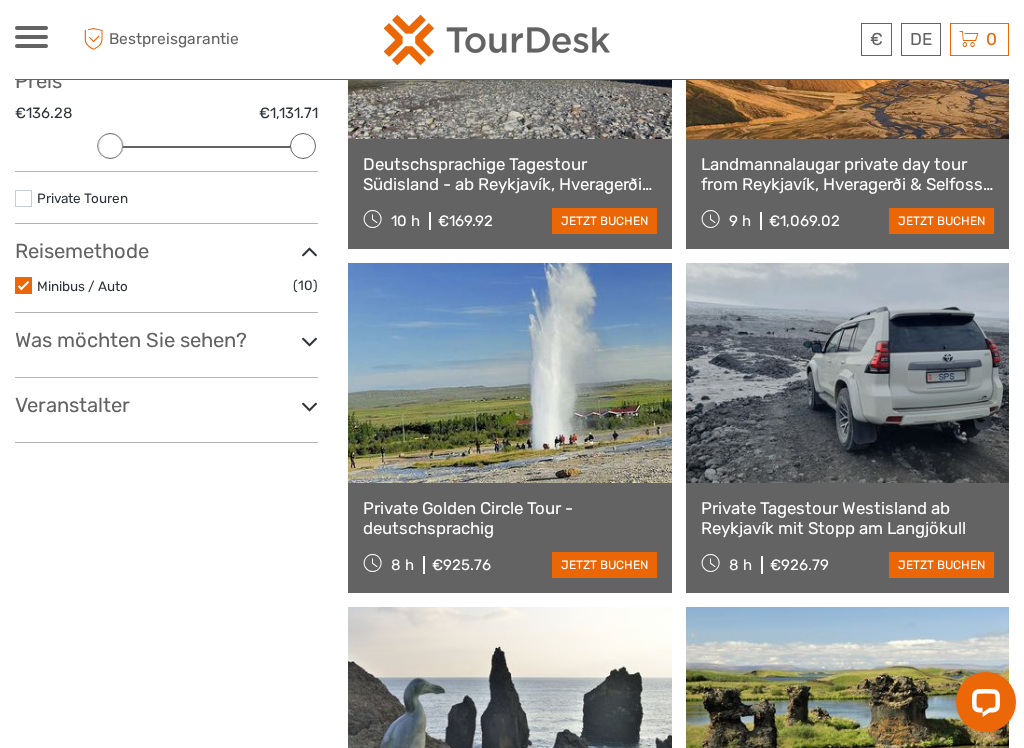 click at bounding box center (309, 341) 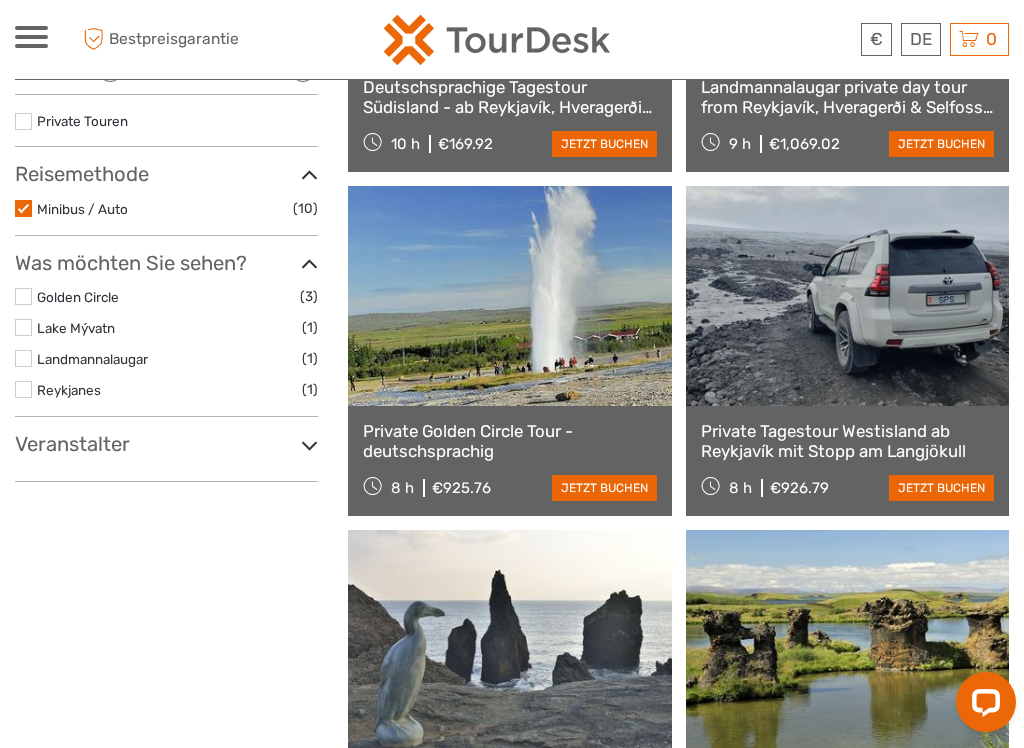 scroll, scrollTop: 502, scrollLeft: 0, axis: vertical 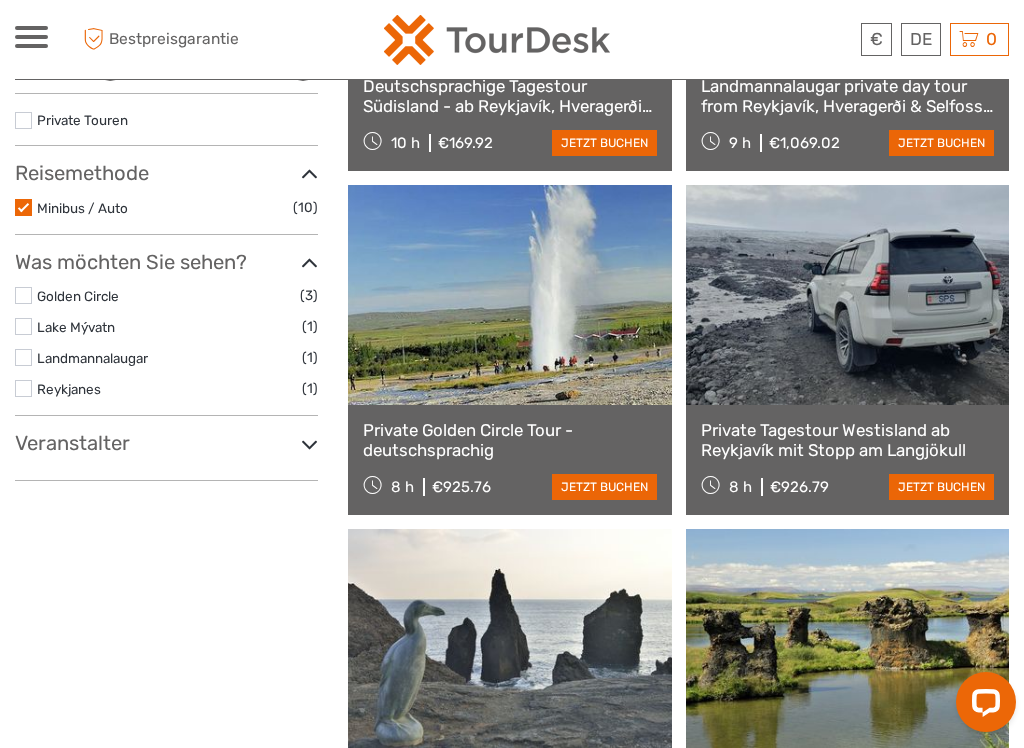 click at bounding box center (23, 388) 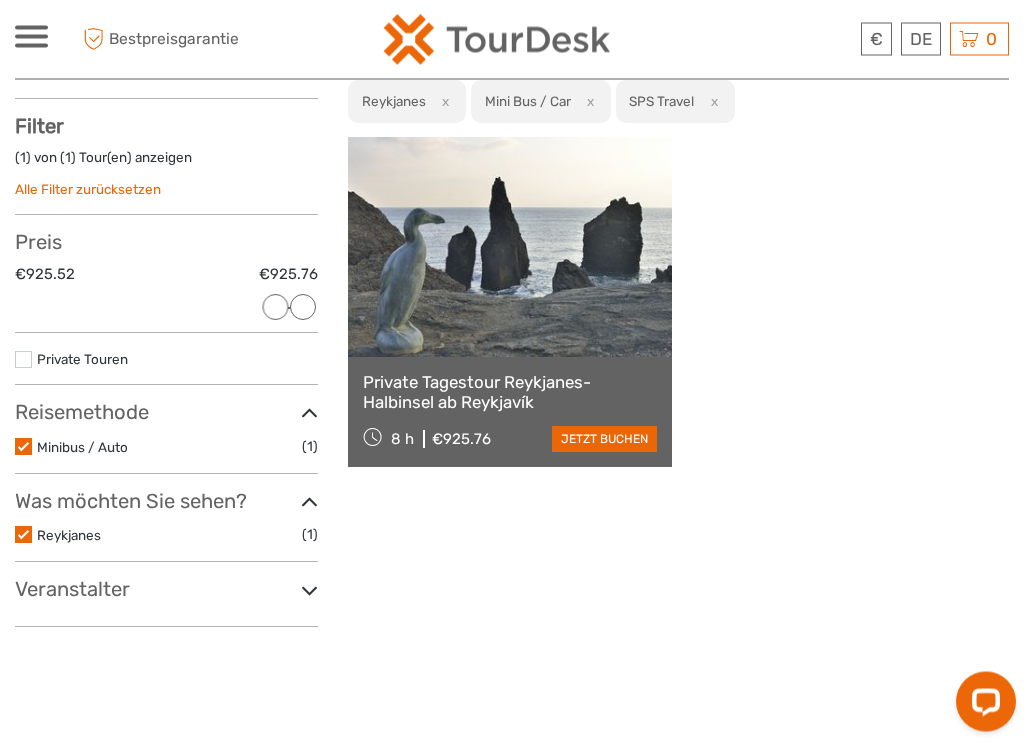 scroll, scrollTop: 303, scrollLeft: 0, axis: vertical 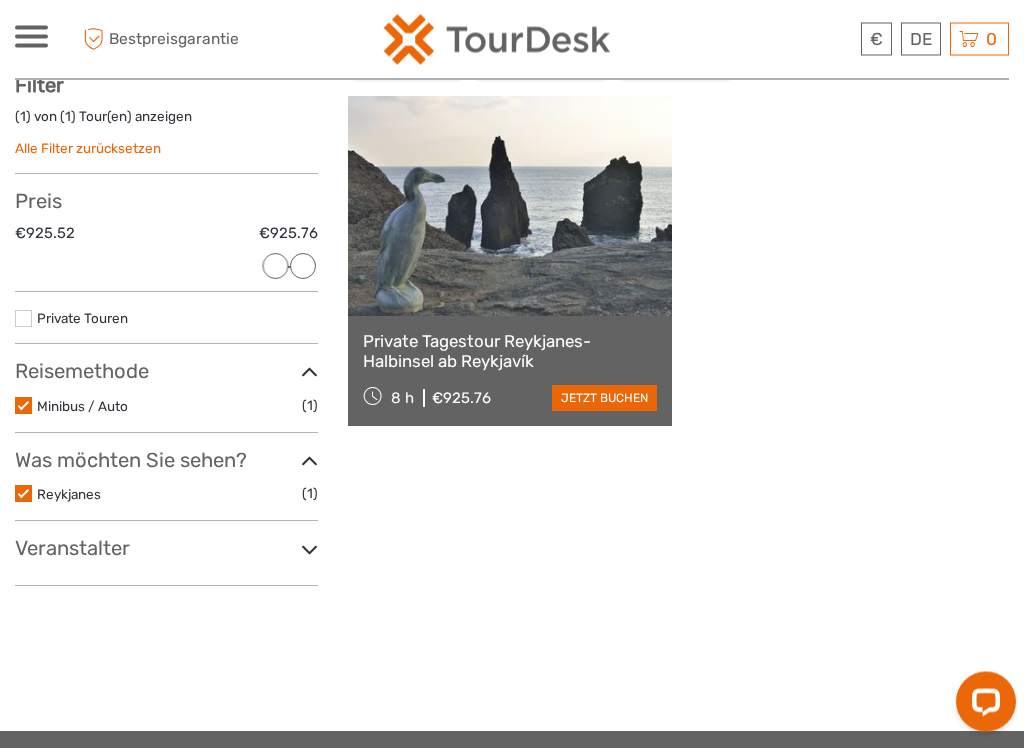 click on "Veranstalter" at bounding box center (166, 549) 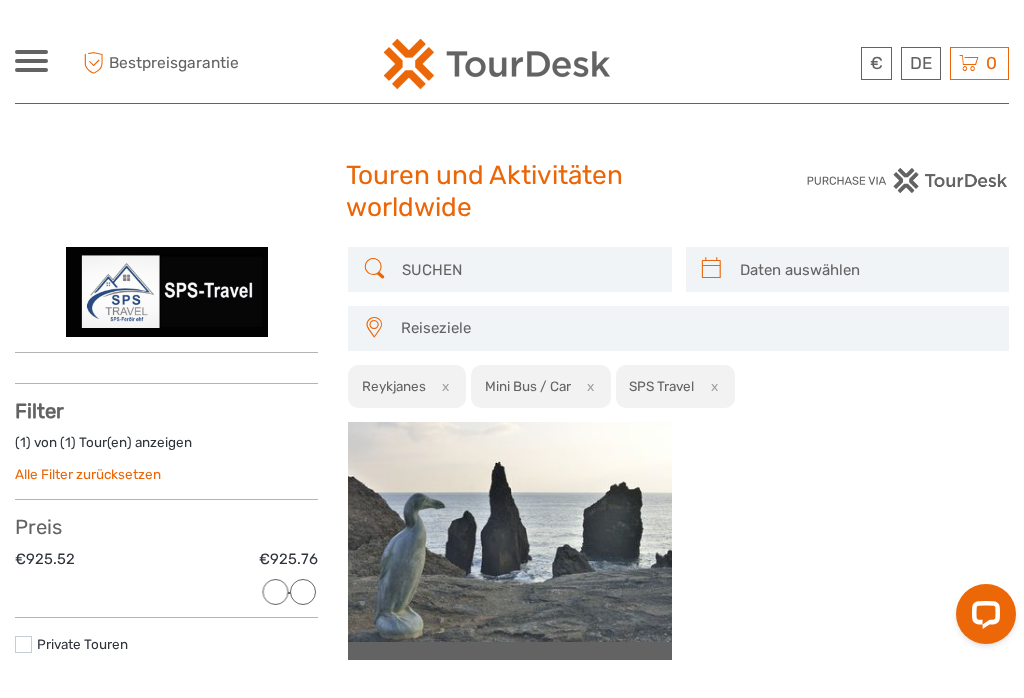 scroll, scrollTop: 0, scrollLeft: 0, axis: both 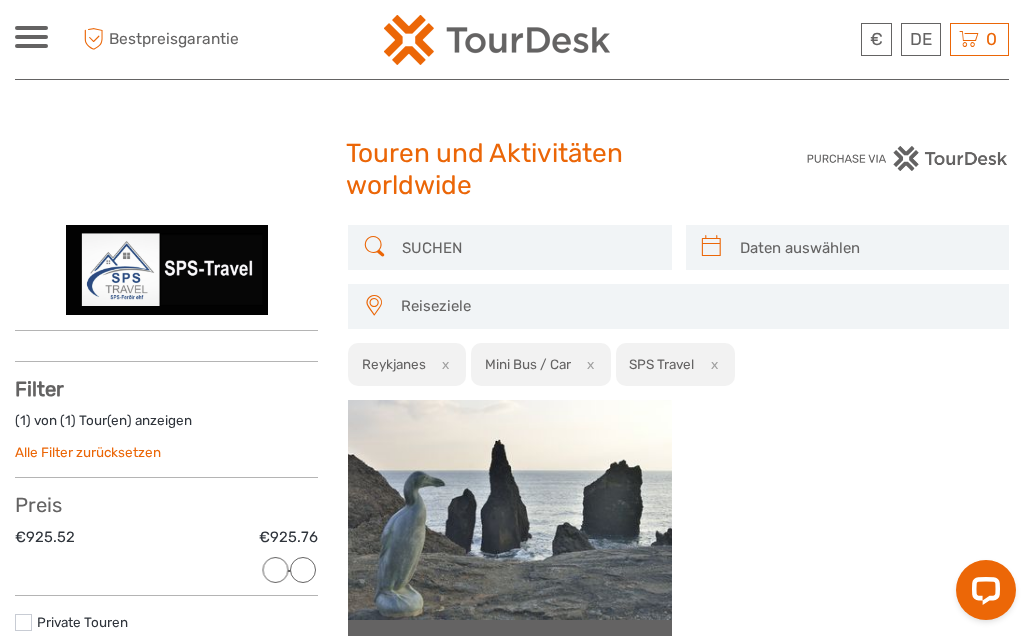 click at bounding box center [527, 247] 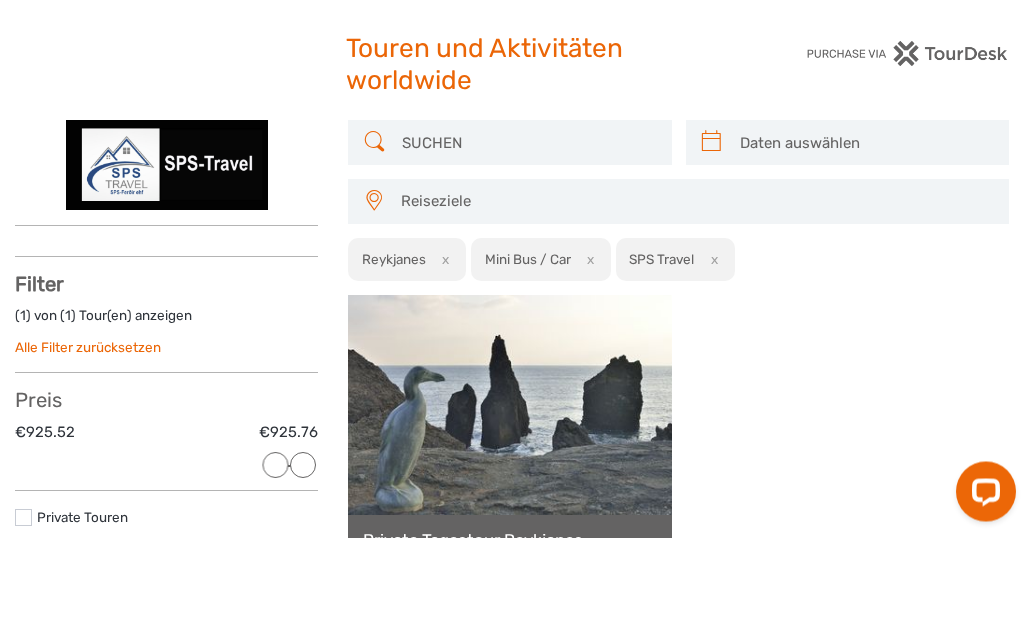 click at bounding box center [865, 247] 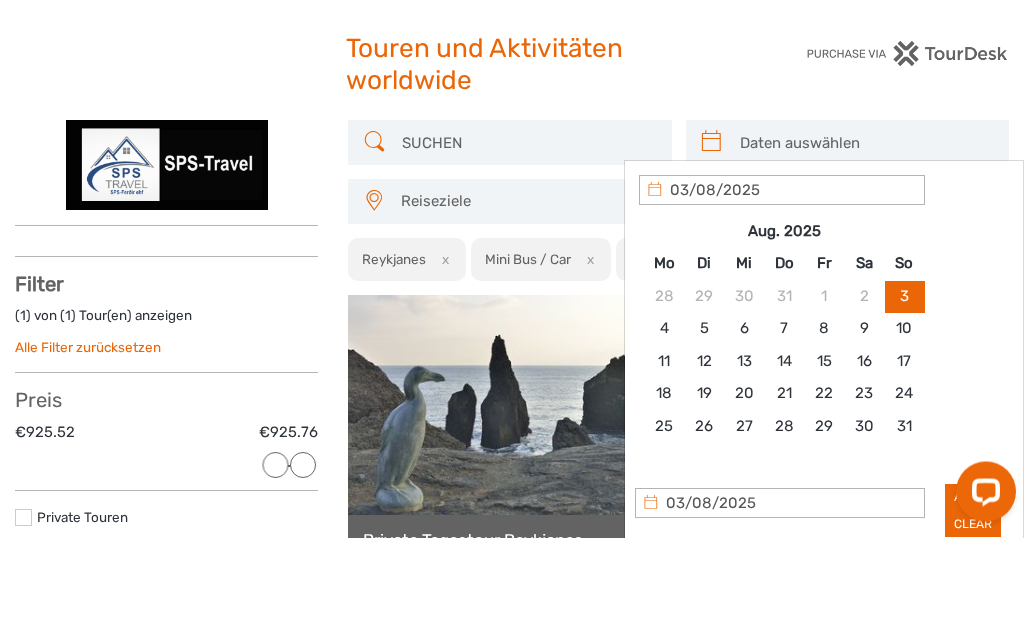 click on "03/08/2025" at bounding box center [782, 295] 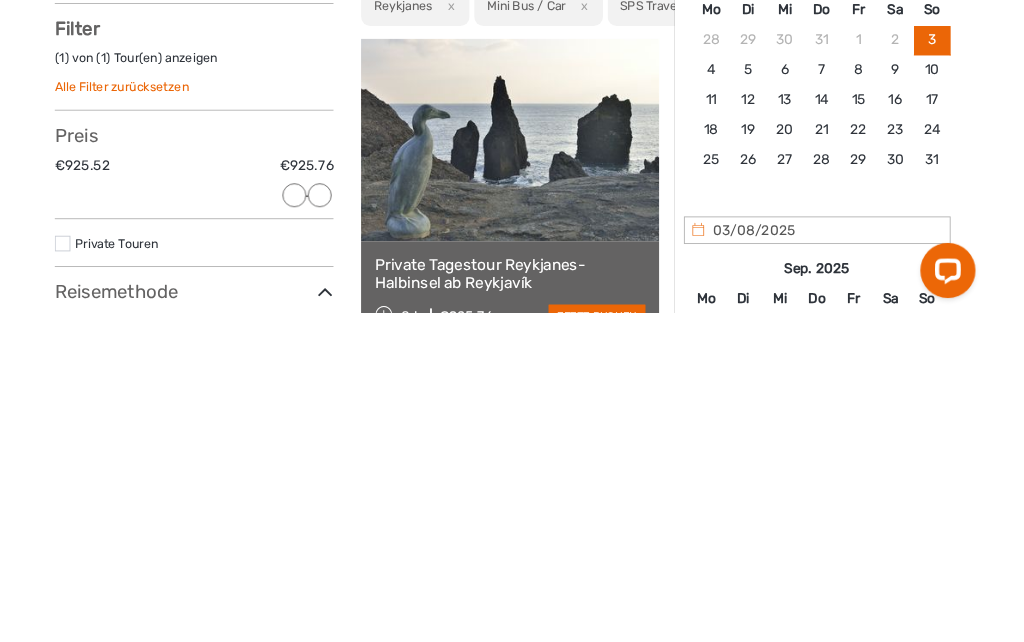 scroll, scrollTop: 16, scrollLeft: 0, axis: vertical 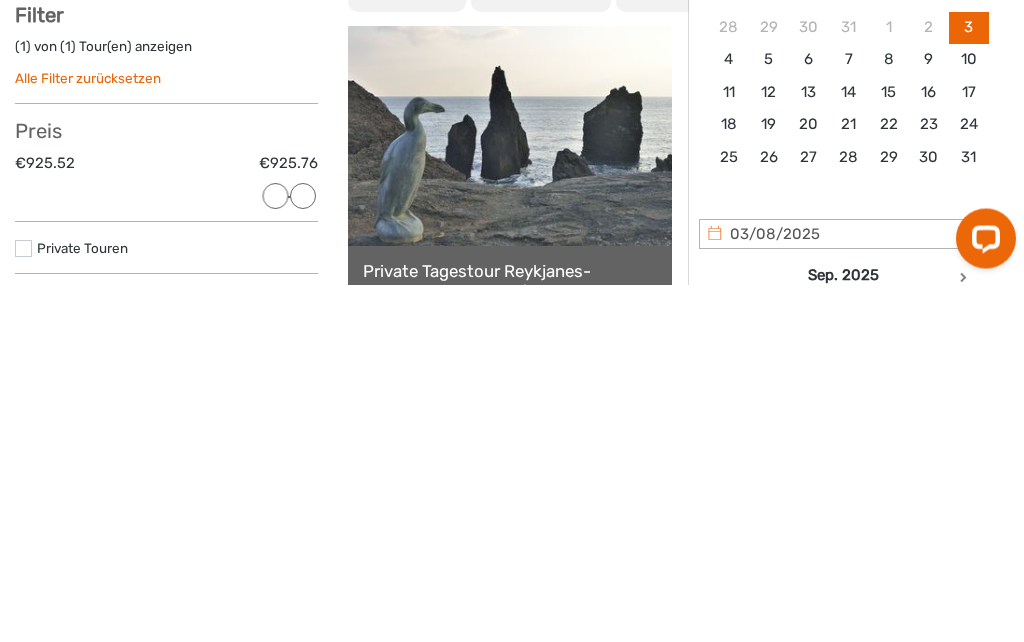 type on "27/08/2025" 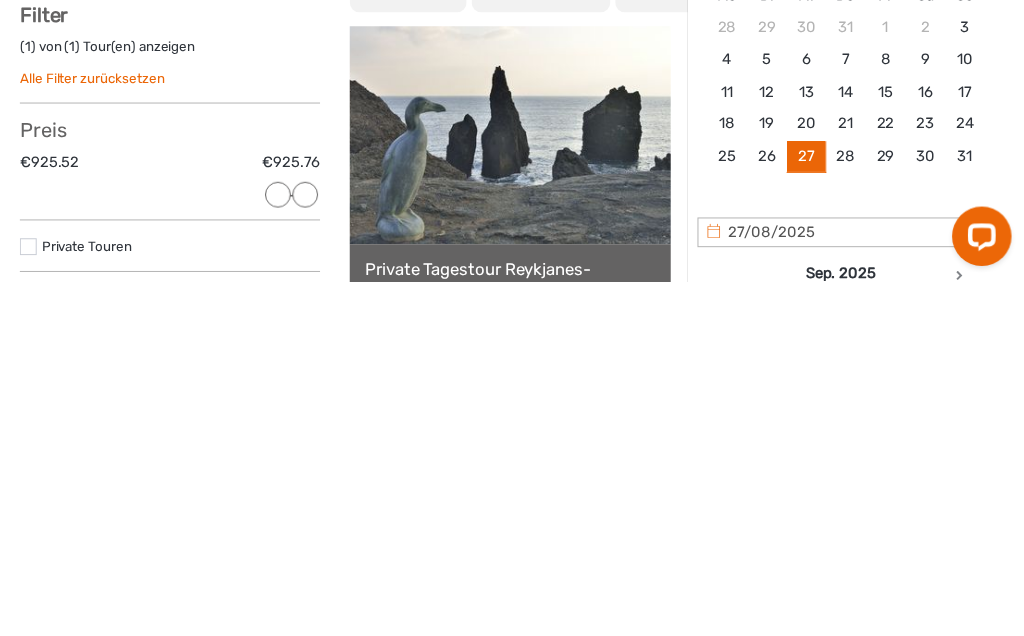 scroll, scrollTop: 374, scrollLeft: 0, axis: vertical 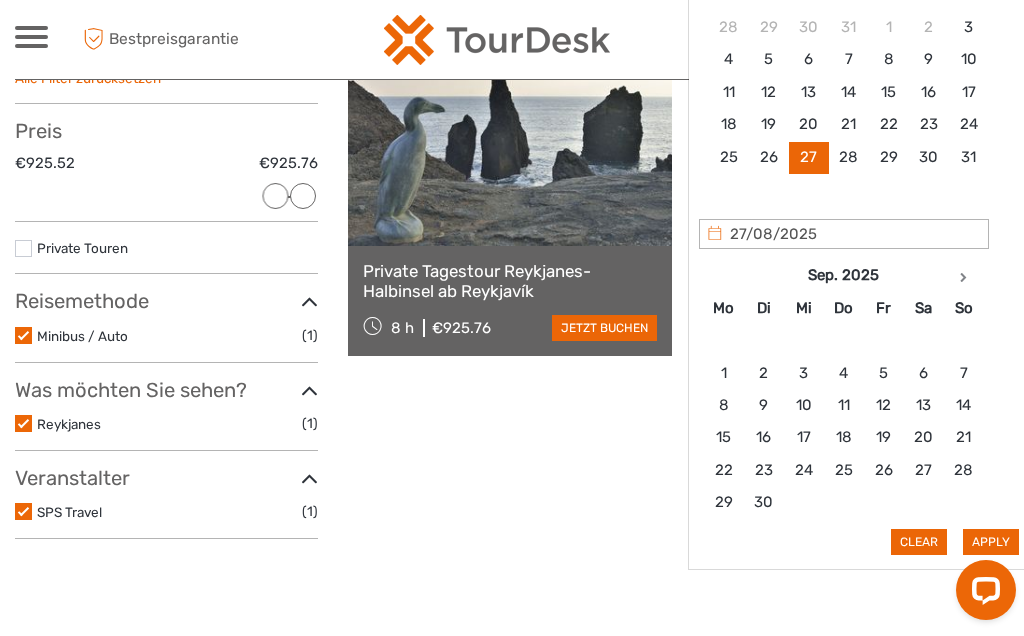 type on "26/08/2025" 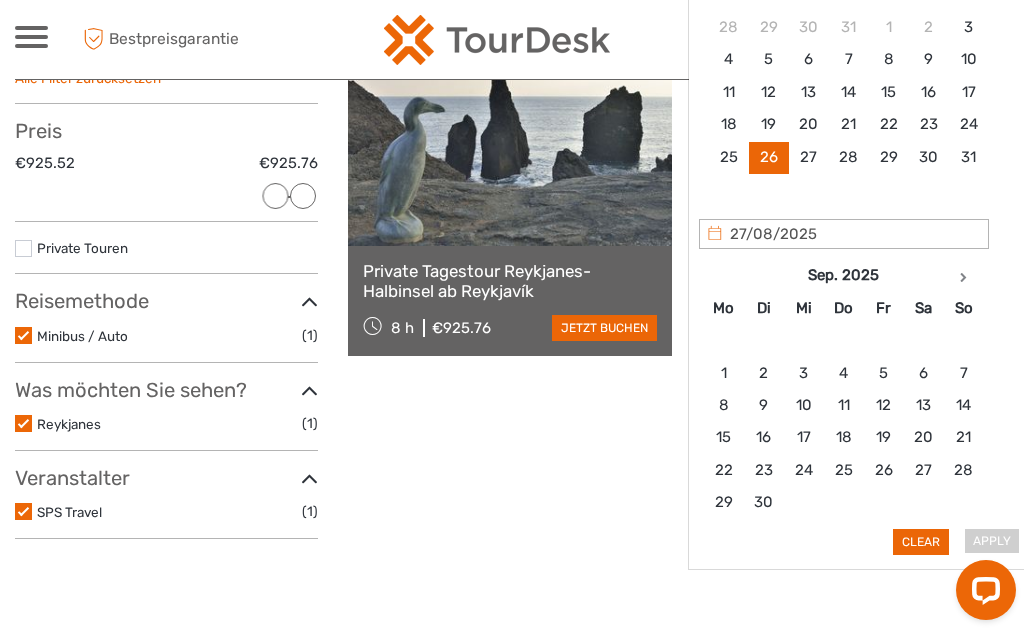 type on "26/08/2025" 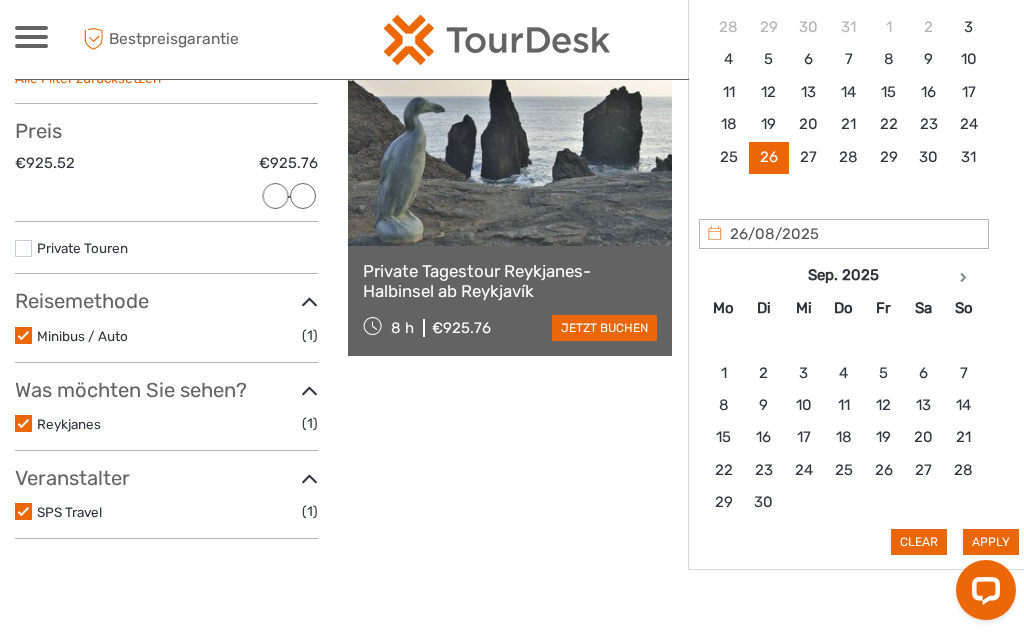 click on "Apply" at bounding box center (991, 542) 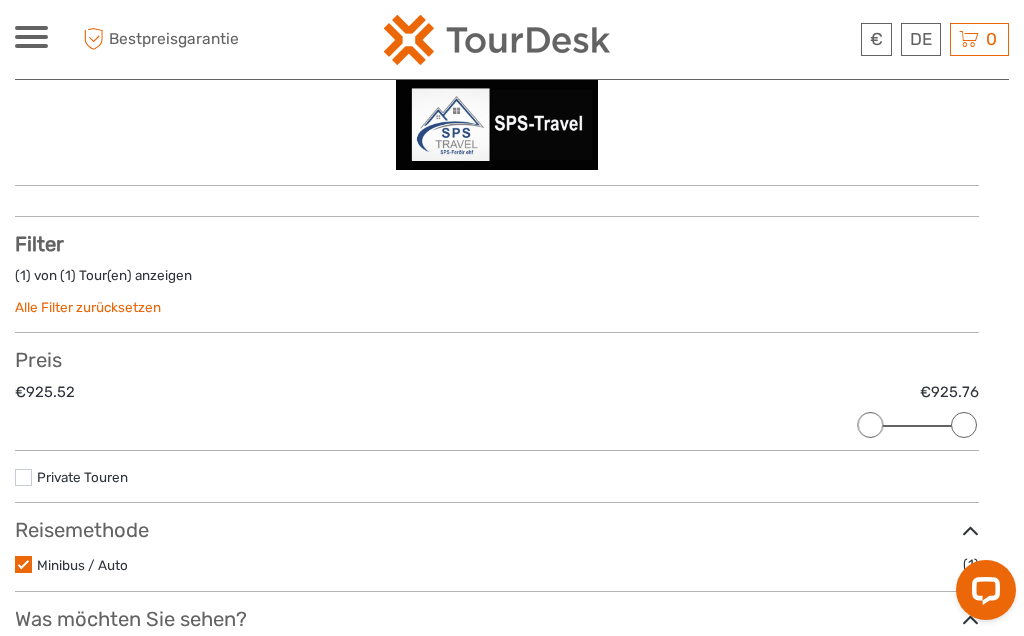 scroll, scrollTop: 144, scrollLeft: 0, axis: vertical 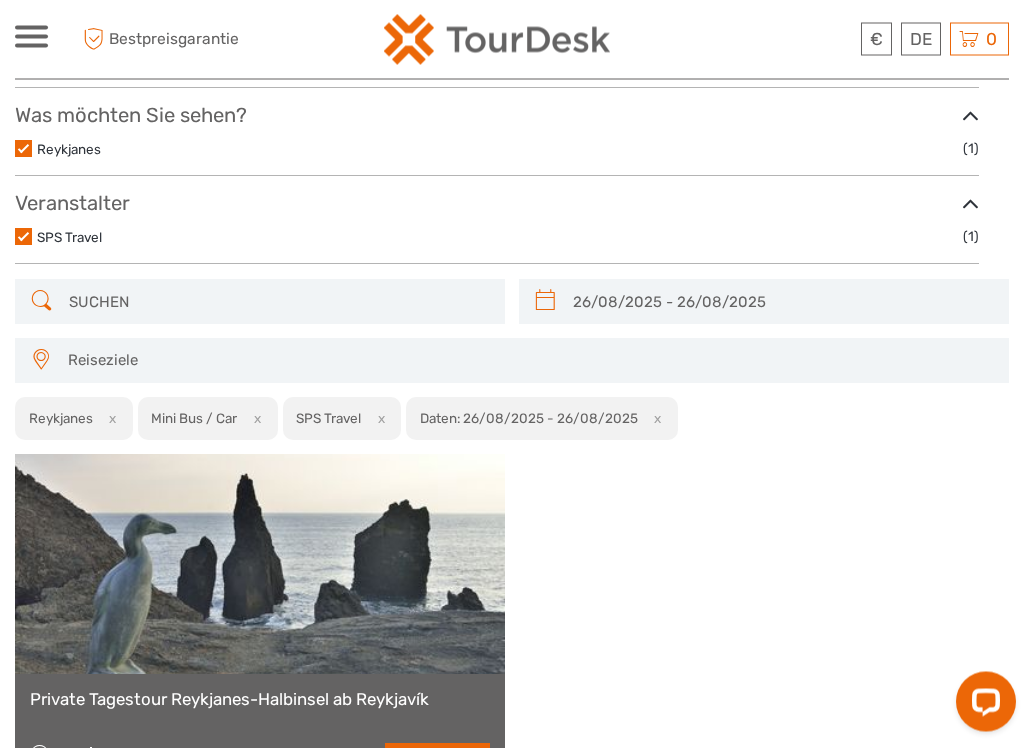click on "Reiseziele" at bounding box center (529, 361) 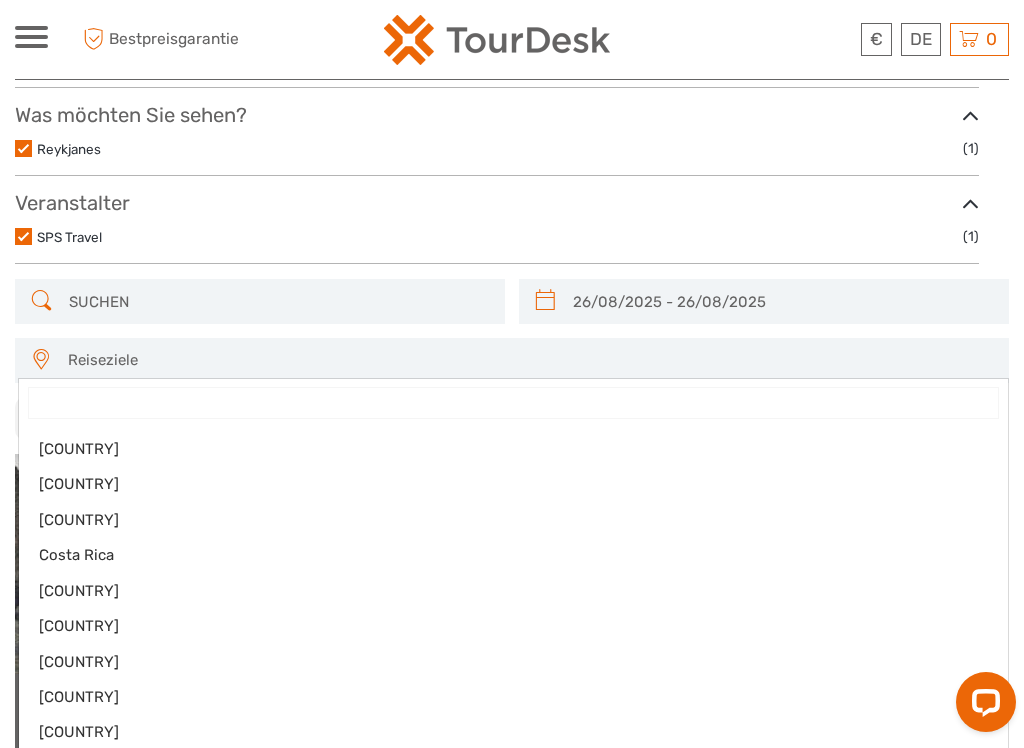 scroll, scrollTop: 0, scrollLeft: 0, axis: both 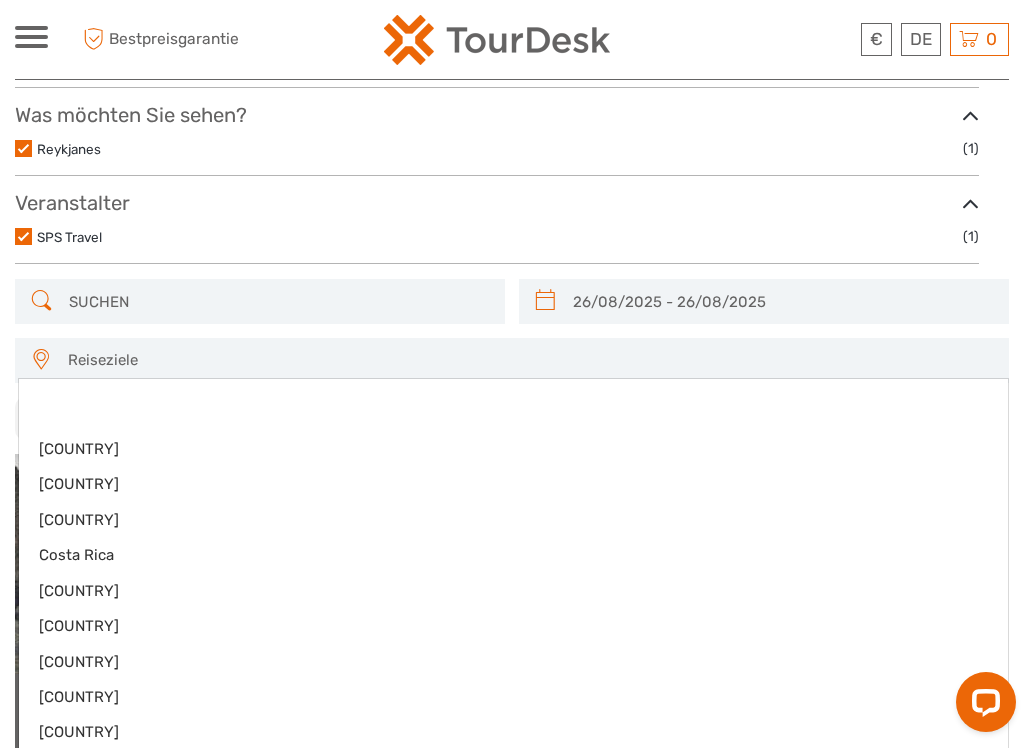 click at bounding box center [512, 374] 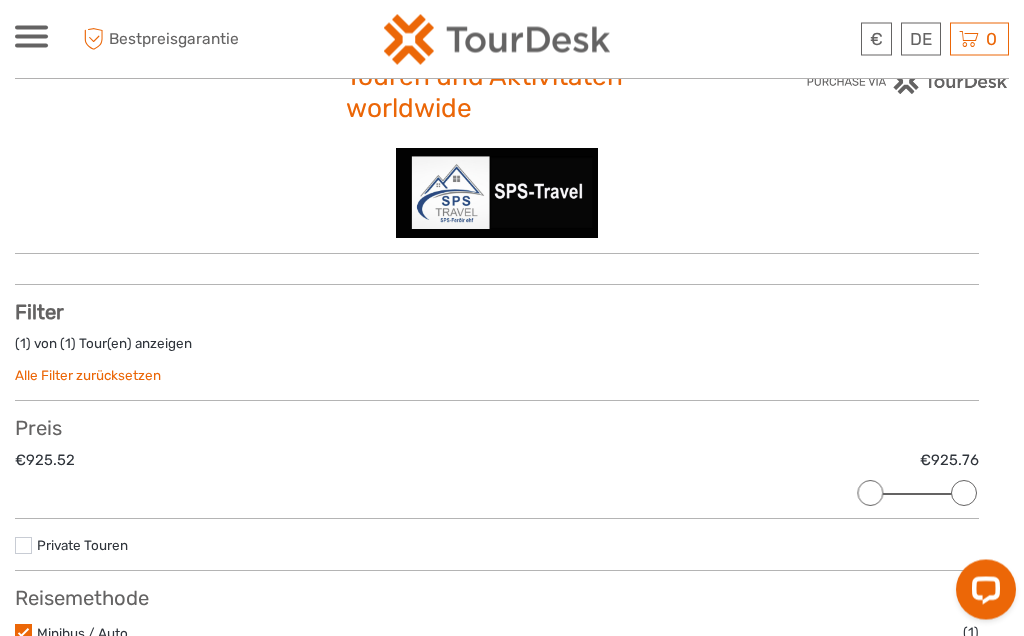 scroll, scrollTop: 0, scrollLeft: 0, axis: both 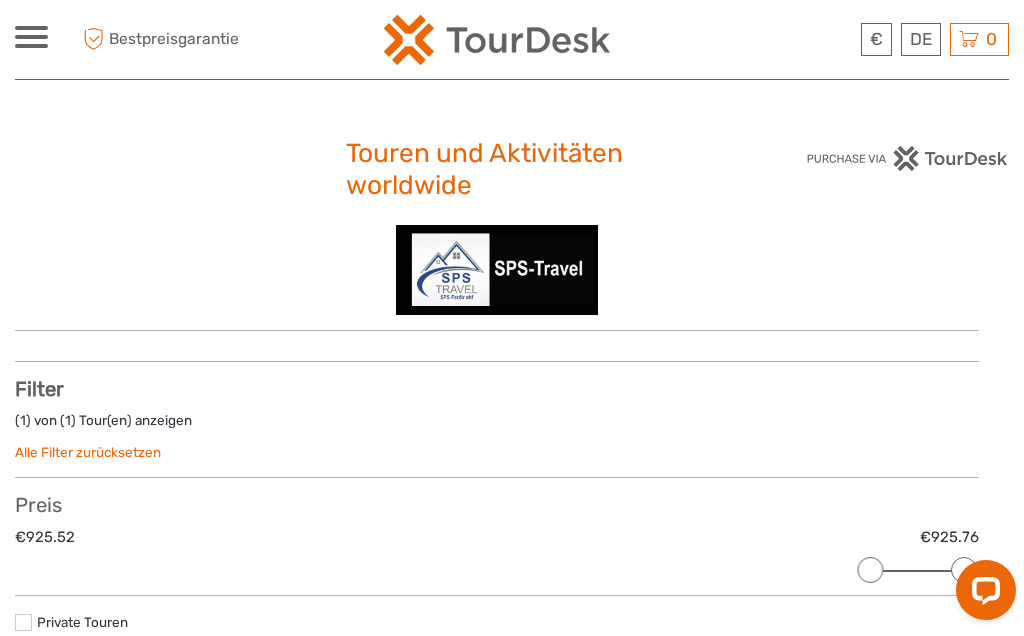 click on "€
USD
€
£
DE
English
Español
Deutsch
Touren
Mehrtagestouren
mehr
Bestpreisgarantie
Bestpreisgarantie
€
USD
€
£
DE
English
Español
Deutsch
0
Items
Total" at bounding box center (512, 39) 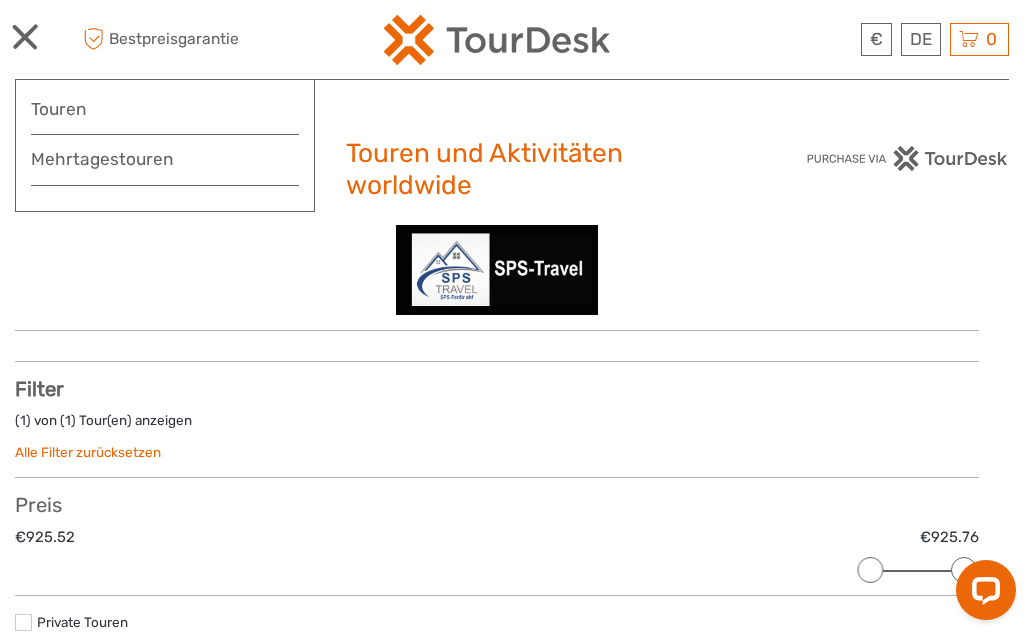 click on "Touren" at bounding box center [165, 109] 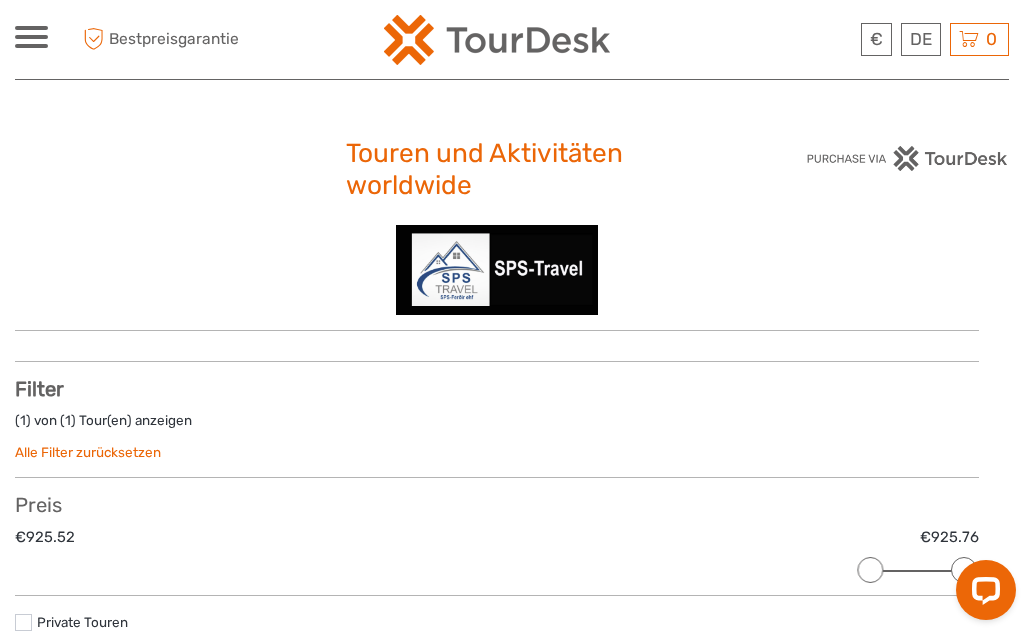 click on "Touren und Aktivitäten worldwide
Touren und Aktivitäten worldwide
26/08/2025 - 26/08/2025
Reiseziele
Österreich
Belgien
Kanada
Costa Rica
Kroatien
Tschechien
Dänemark
Finnland
Frankreich
Deutschland
Griechenland
Ungarn
Island
Irland
Italien
Litauen
Marokko
Niederlande
Norwegen
Polen
Portugal
Schottland
Slowenien
Spanien
Schweden
Schweiz
Türkei
Vereinigtes Königreich
United States
Reiseziele
Österreich
Belgien
Kanada
Costa Rica
Kroatien
Tschechien
Dänemark
Finnland
Frankreich
Deutschland
1" at bounding box center (512, 796) 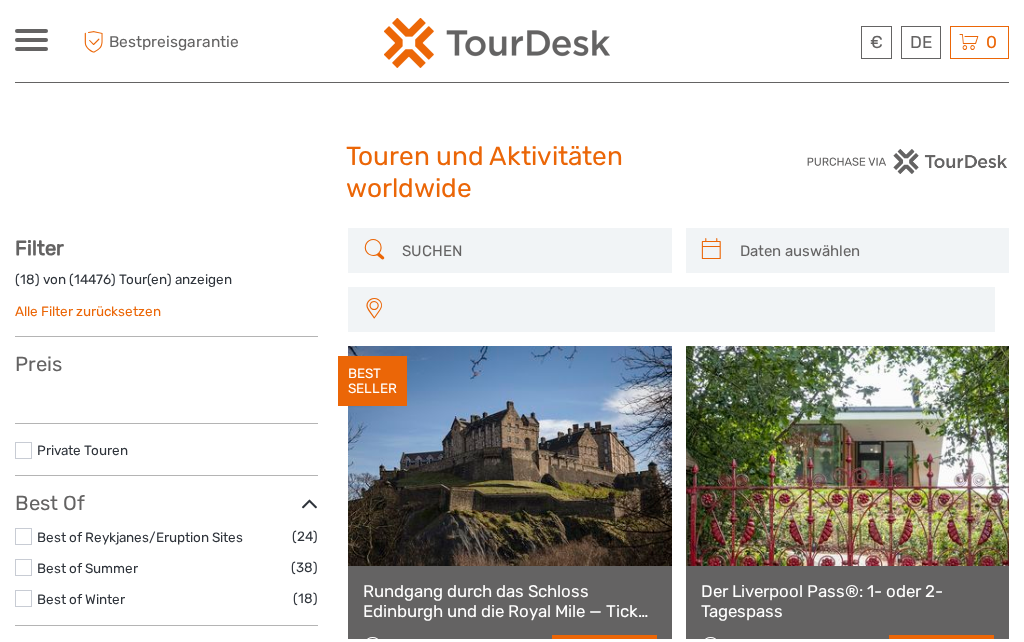 scroll, scrollTop: 0, scrollLeft: 0, axis: both 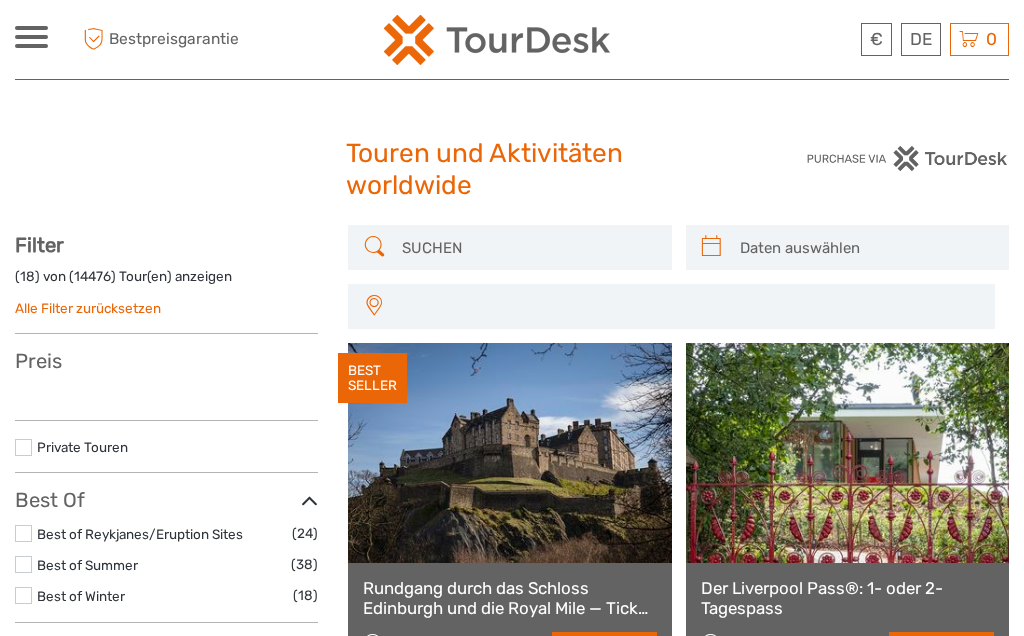 click at bounding box center [527, 247] 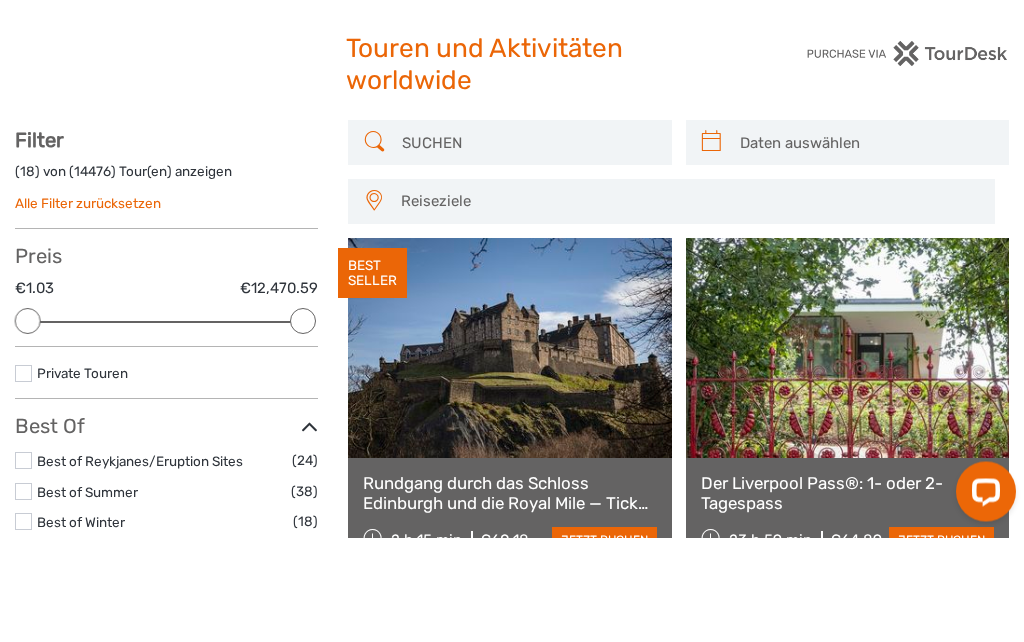 scroll, scrollTop: 0, scrollLeft: 0, axis: both 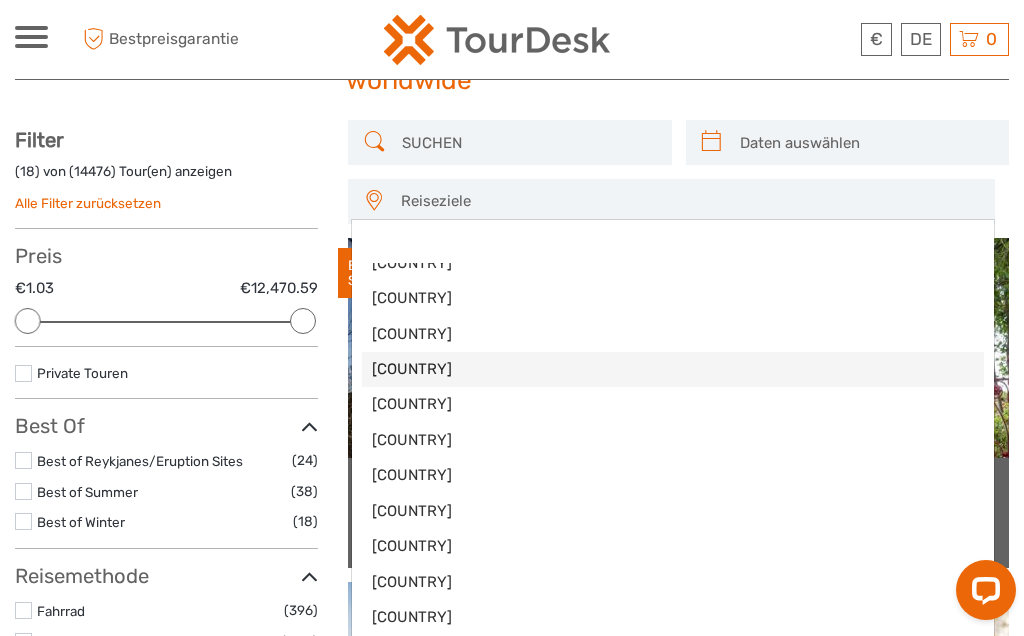 click on "Island" at bounding box center [673, 369] 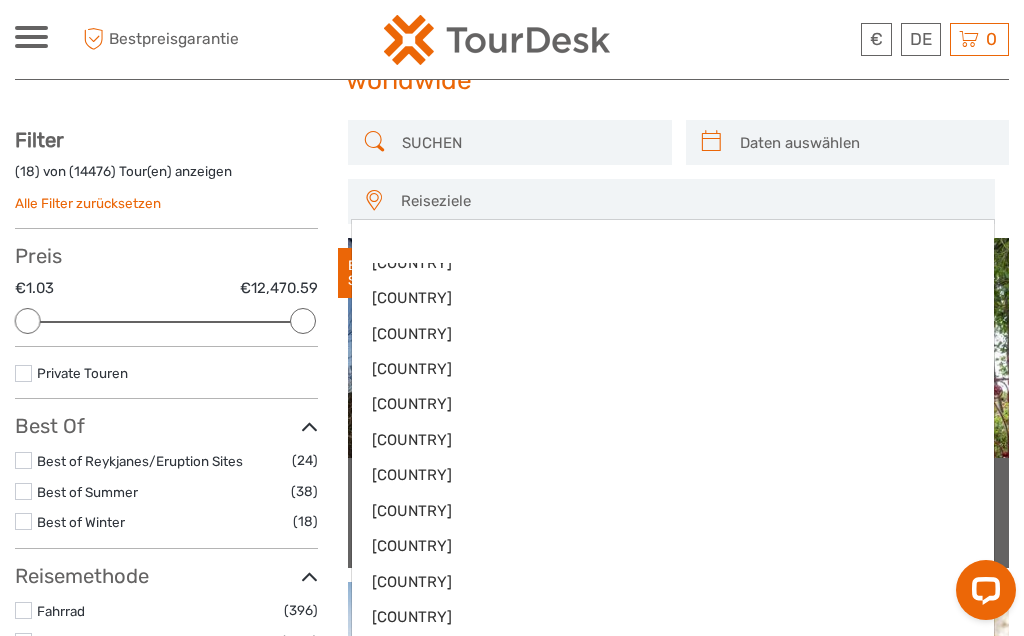 select on "/de/Destination/island" 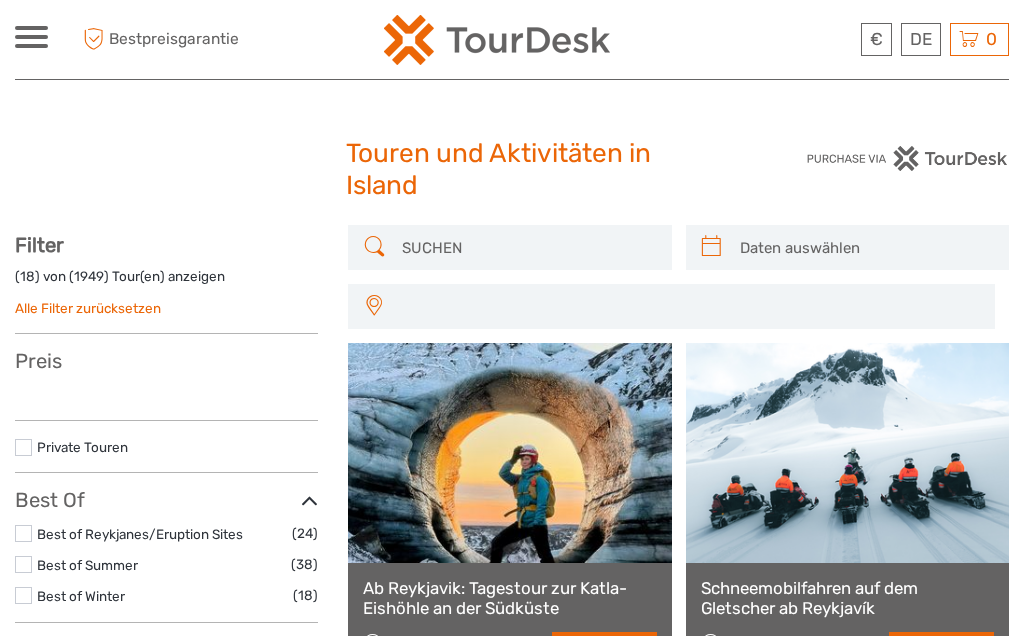 select 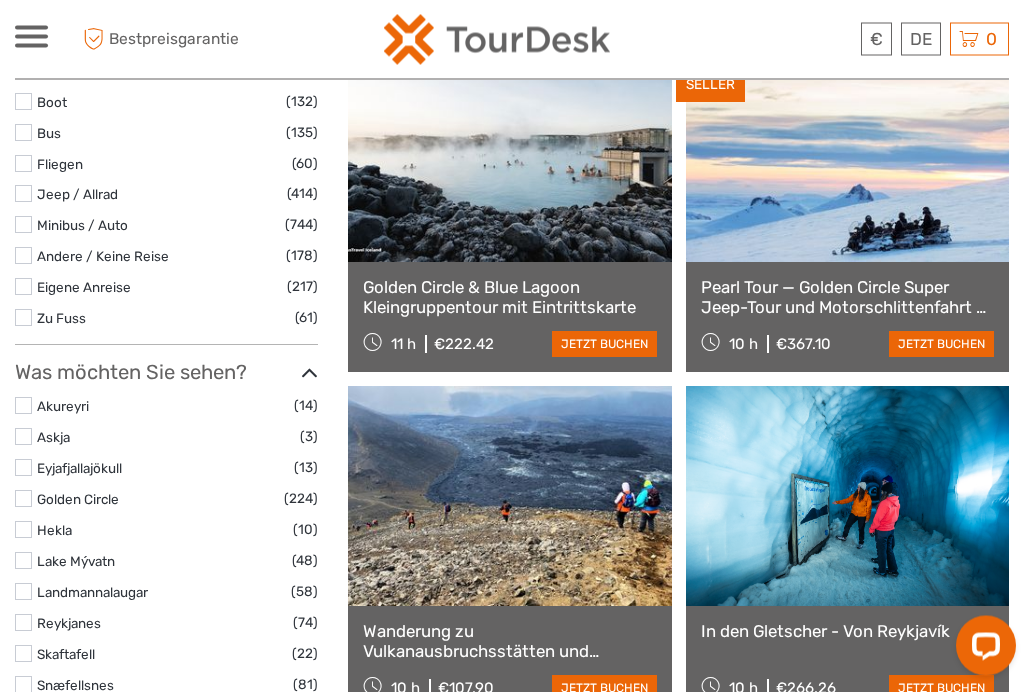 scroll, scrollTop: 651, scrollLeft: 0, axis: vertical 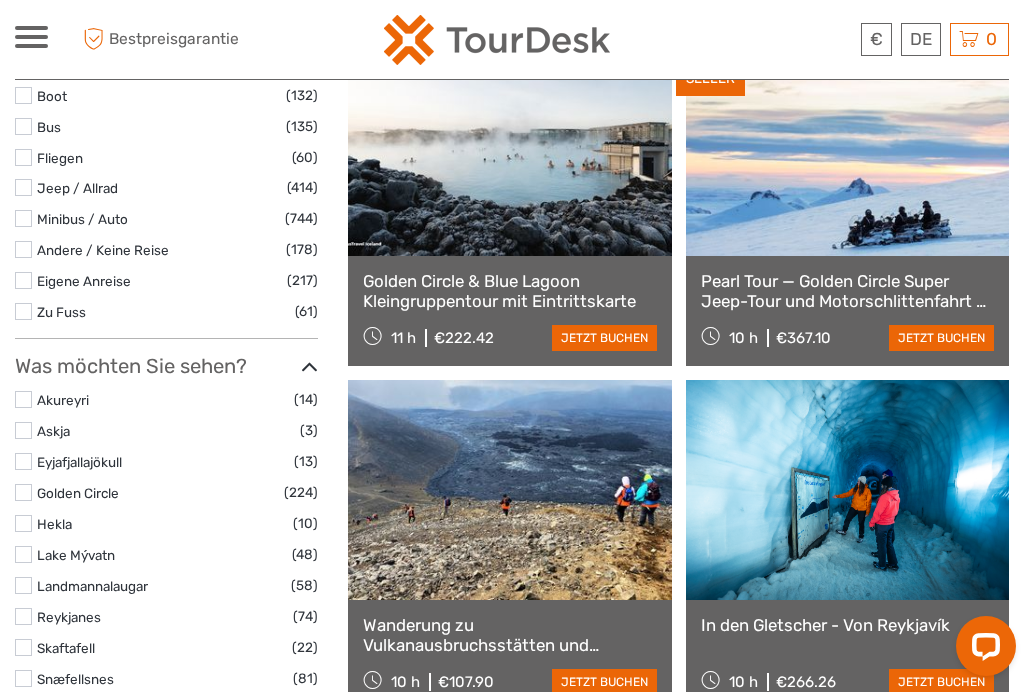click on "Minibus / Auto" at bounding box center [82, 219] 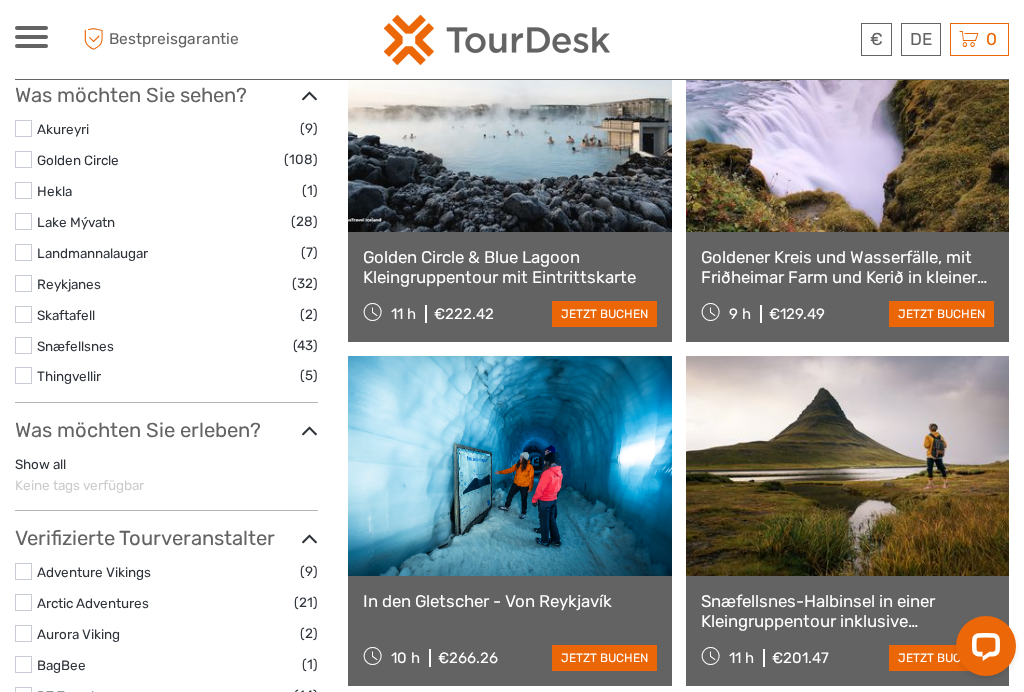 scroll, scrollTop: 679, scrollLeft: 0, axis: vertical 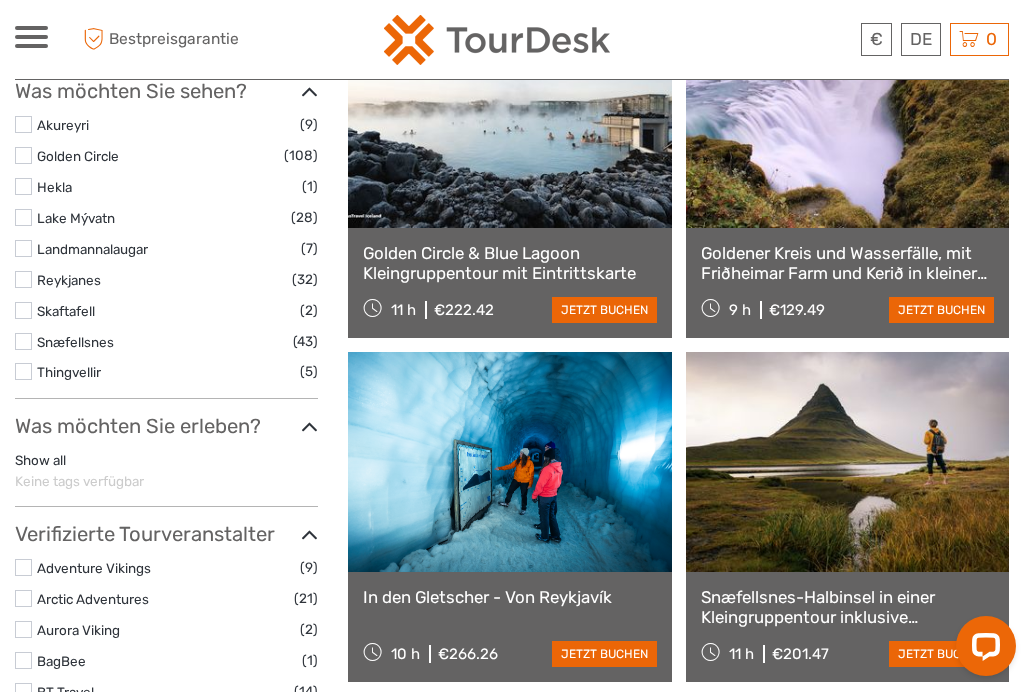 click at bounding box center [23, 279] 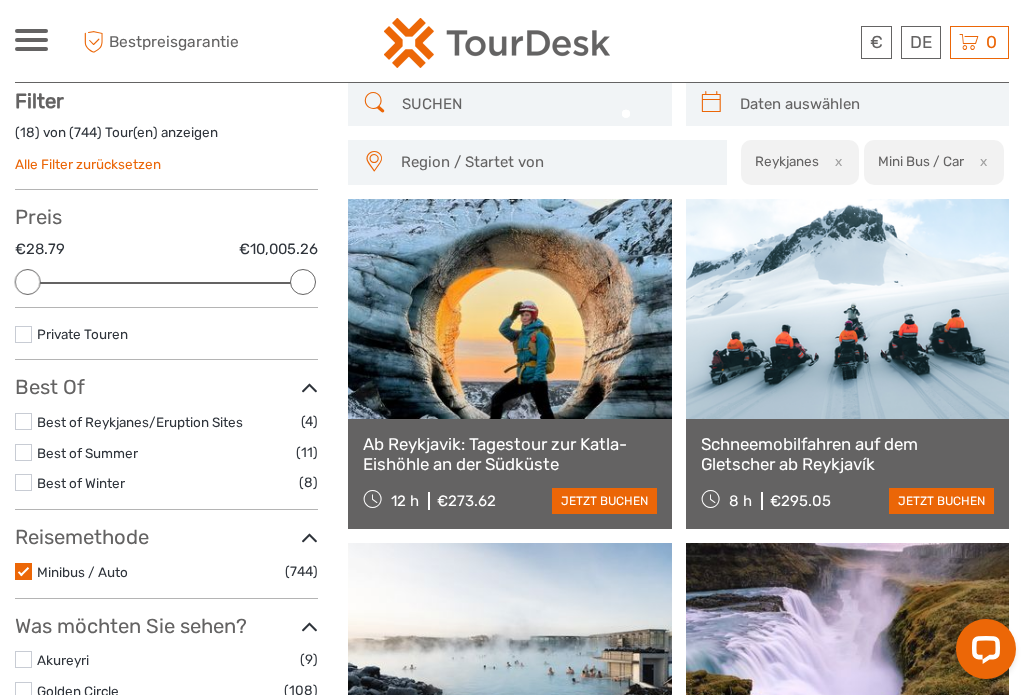 scroll, scrollTop: 144, scrollLeft: 0, axis: vertical 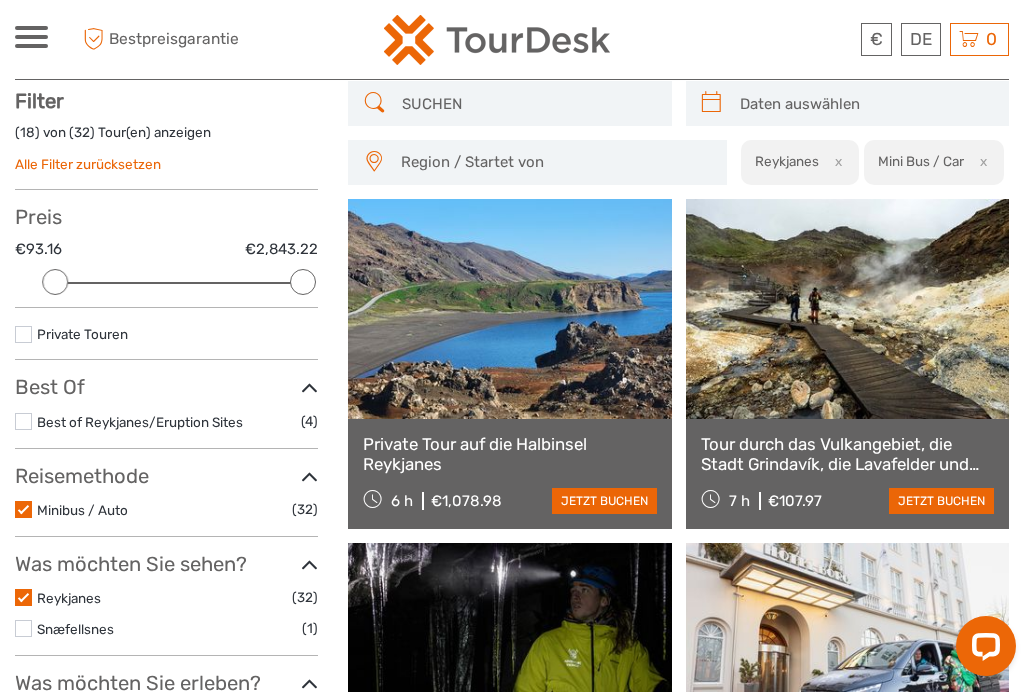 click at bounding box center [865, 103] 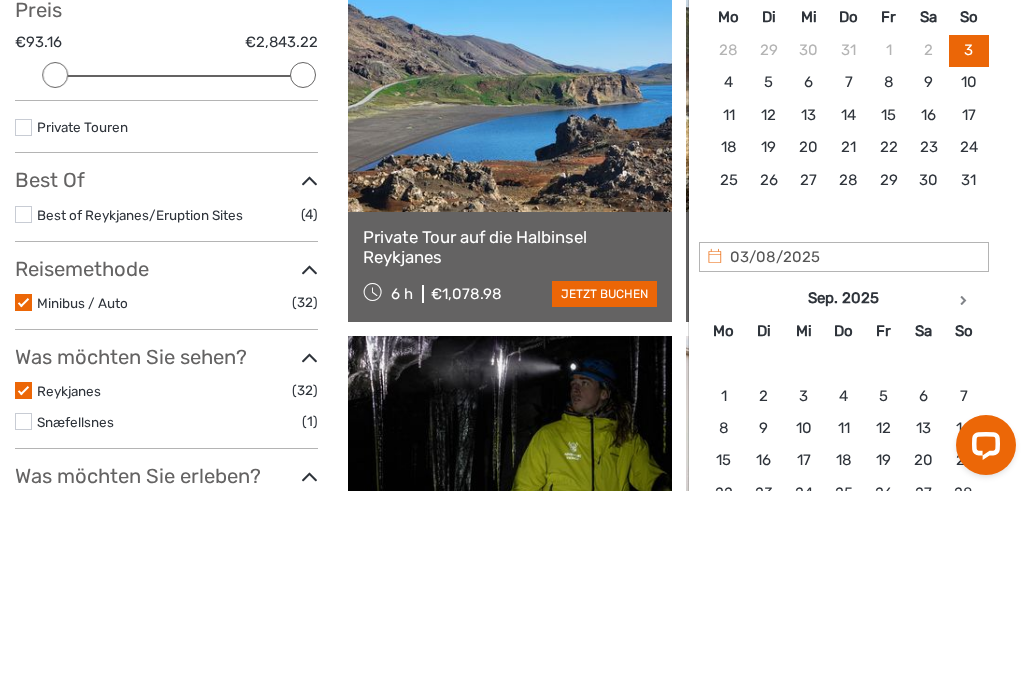 type on "26/08/2025" 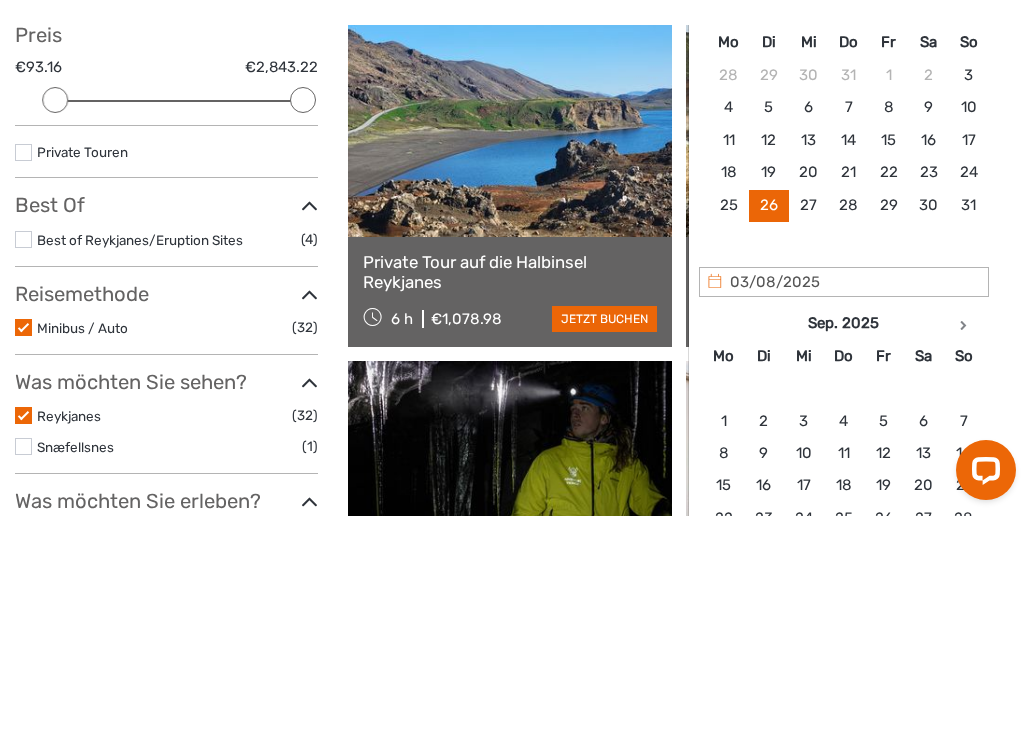 scroll, scrollTop: 351, scrollLeft: 0, axis: vertical 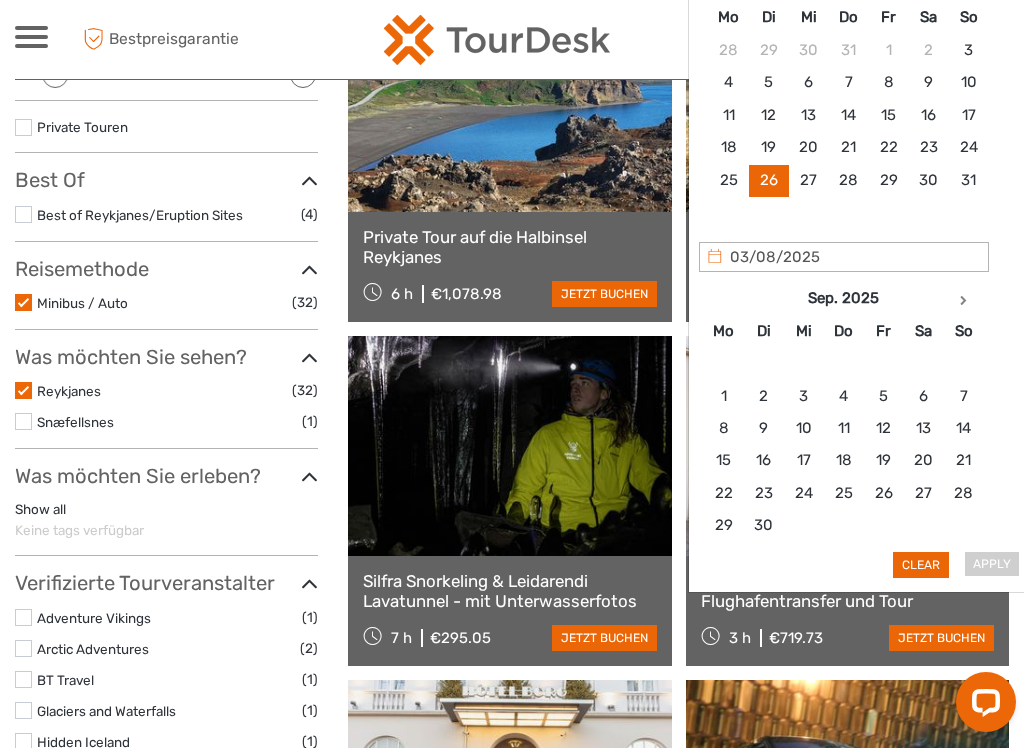 type on "26/08/2025" 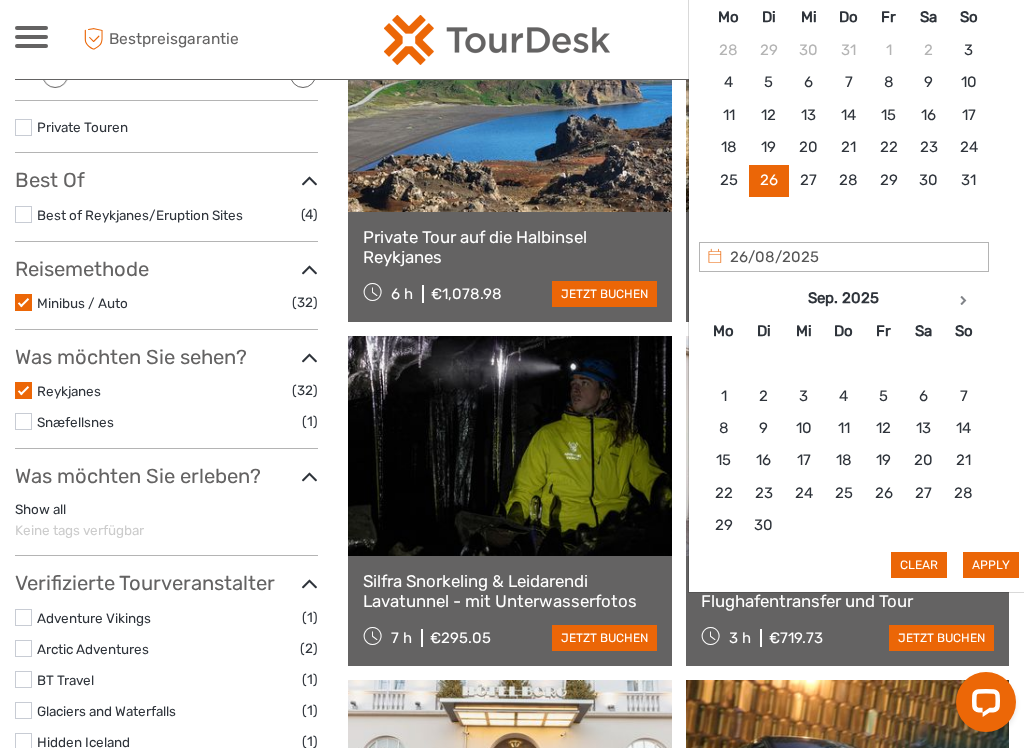 click on "Apply" at bounding box center (991, 565) 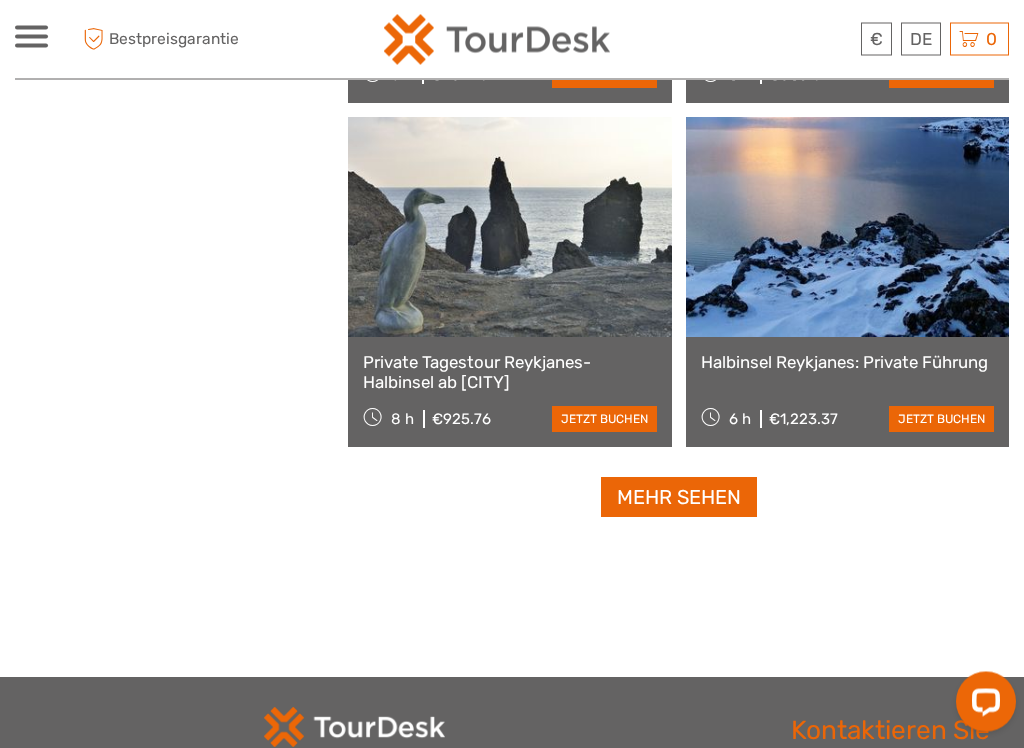 scroll, scrollTop: 3071, scrollLeft: 0, axis: vertical 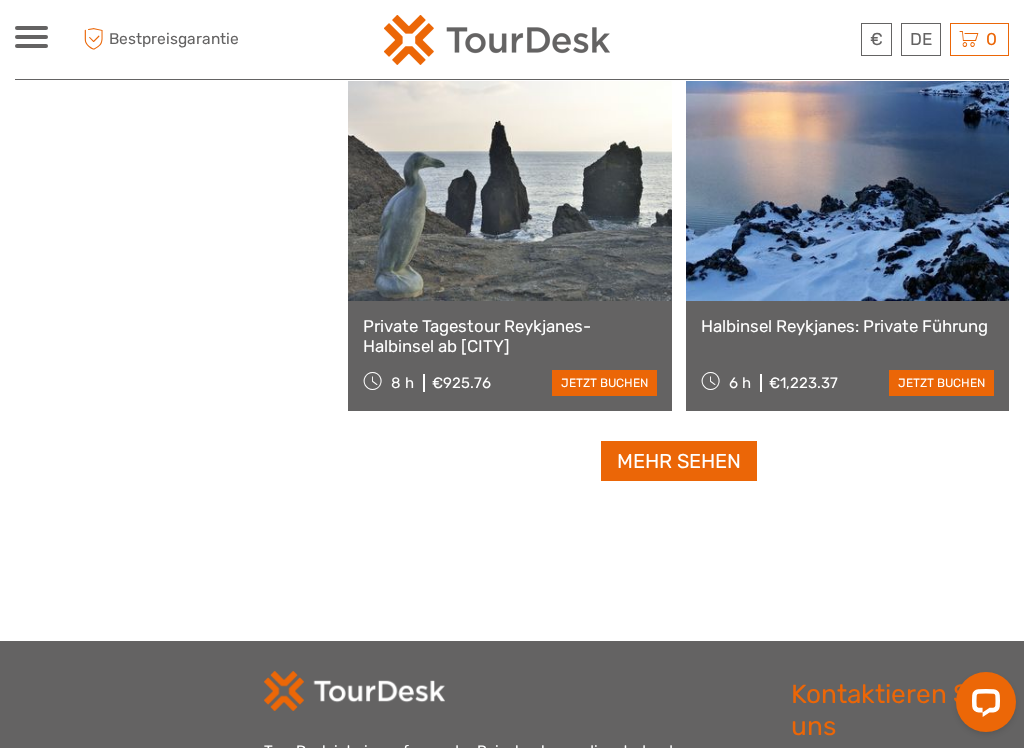 click on "Mehr sehen" at bounding box center (679, 461) 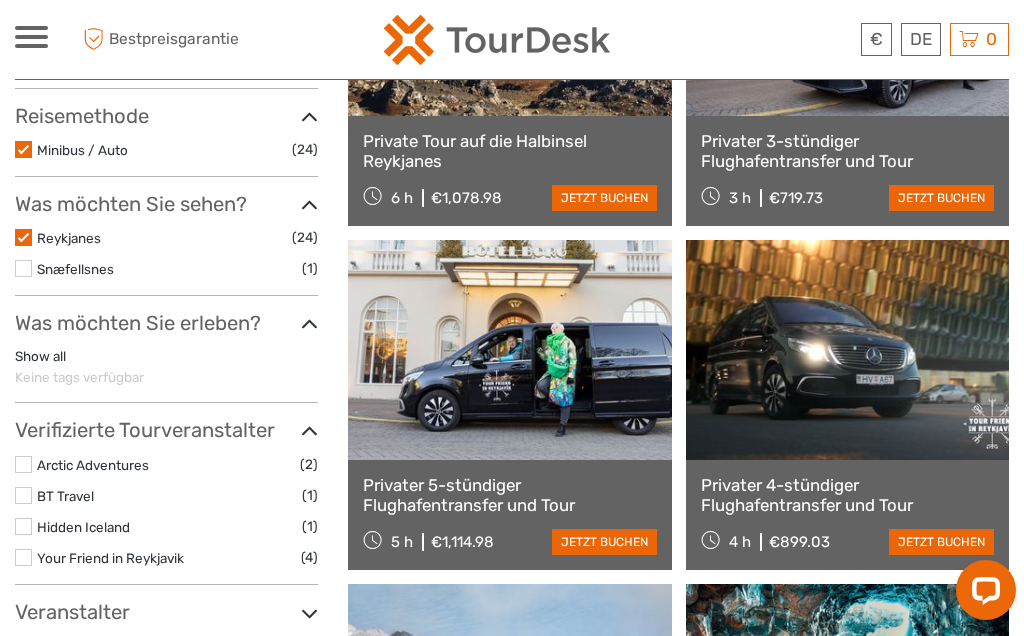 scroll, scrollTop: 0, scrollLeft: 0, axis: both 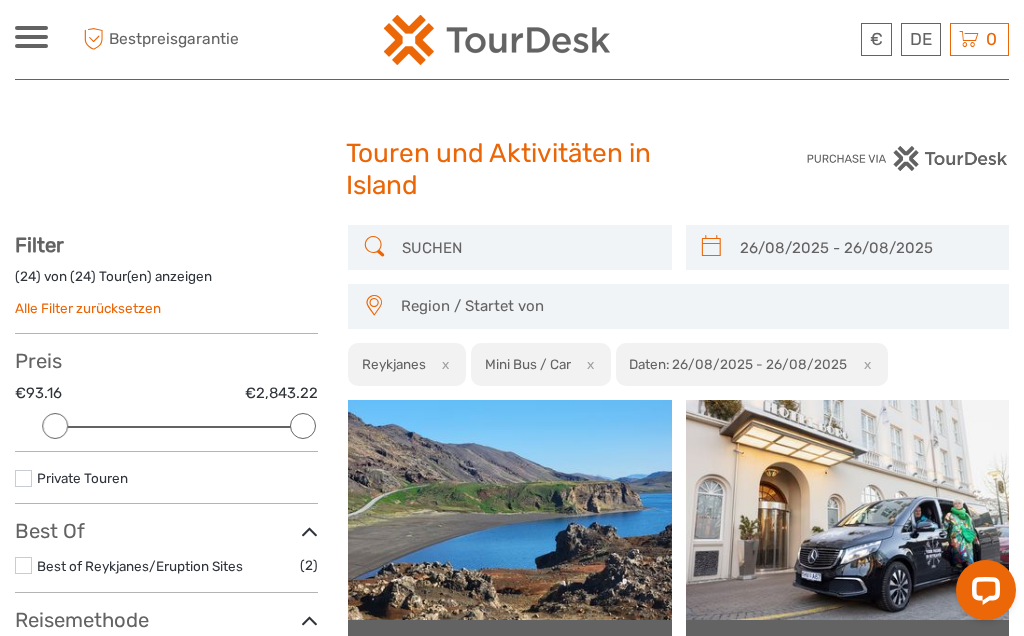 click on "Region / Startet von" at bounding box center (695, 306) 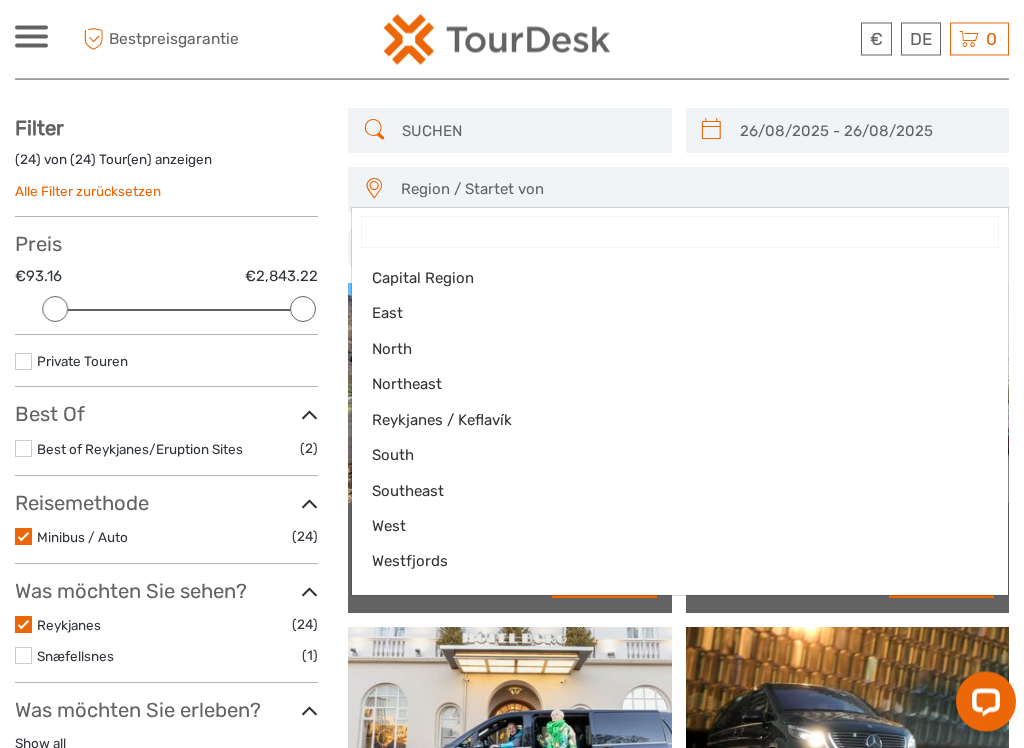 scroll, scrollTop: 120, scrollLeft: 0, axis: vertical 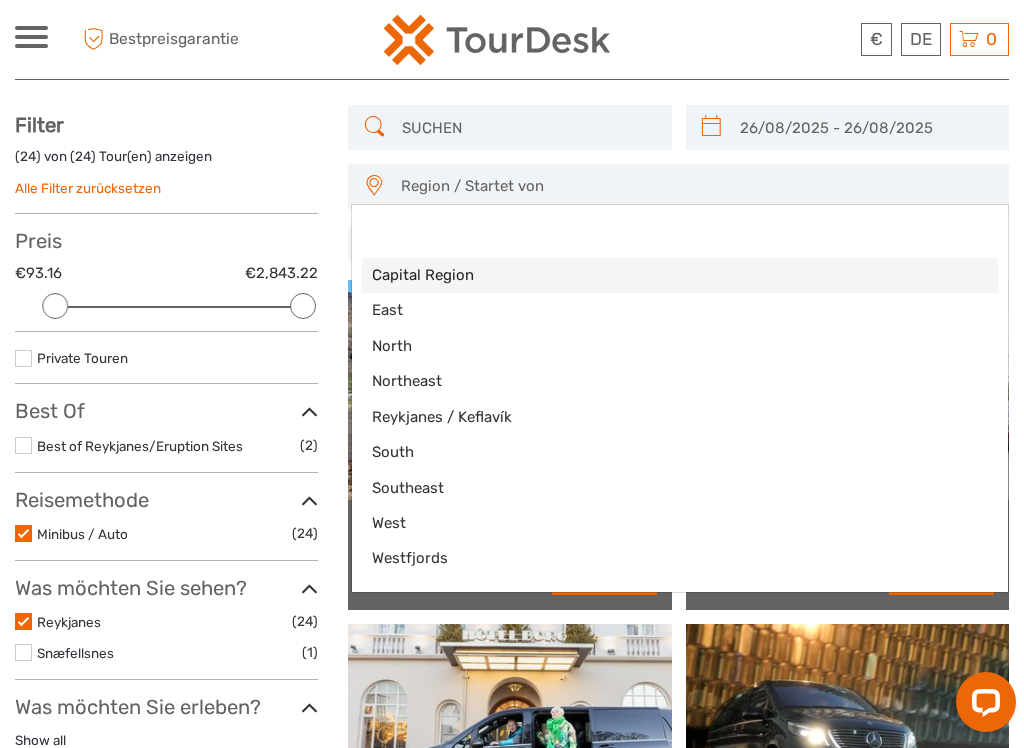 click on "Capital Region" at bounding box center [663, 275] 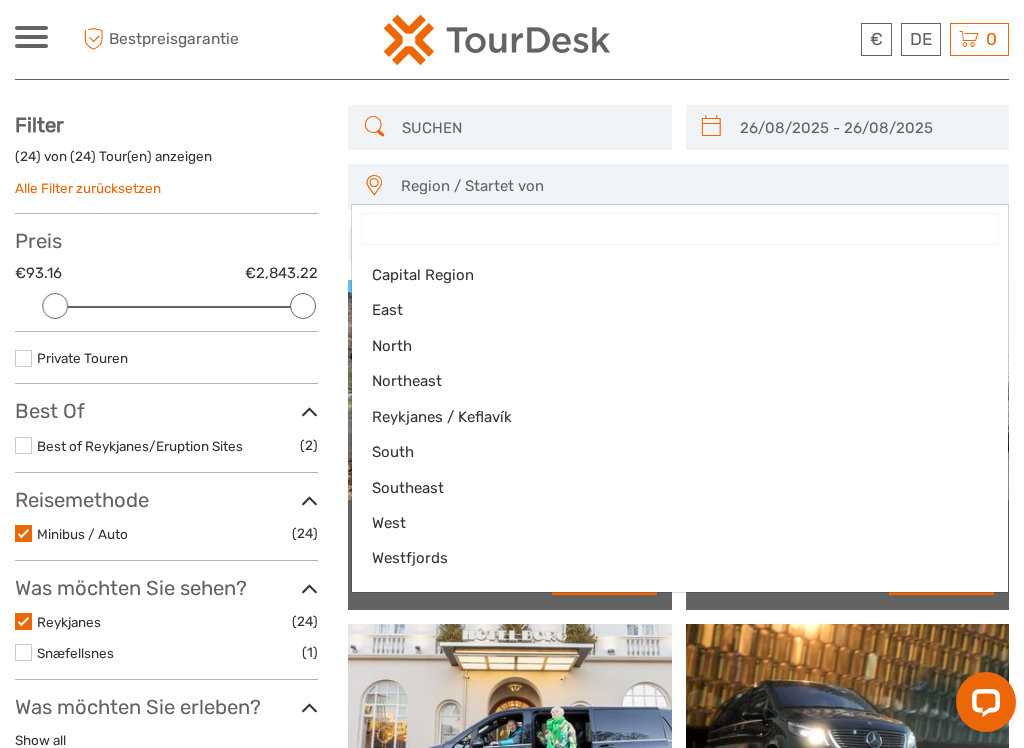 select on "Capital Region" 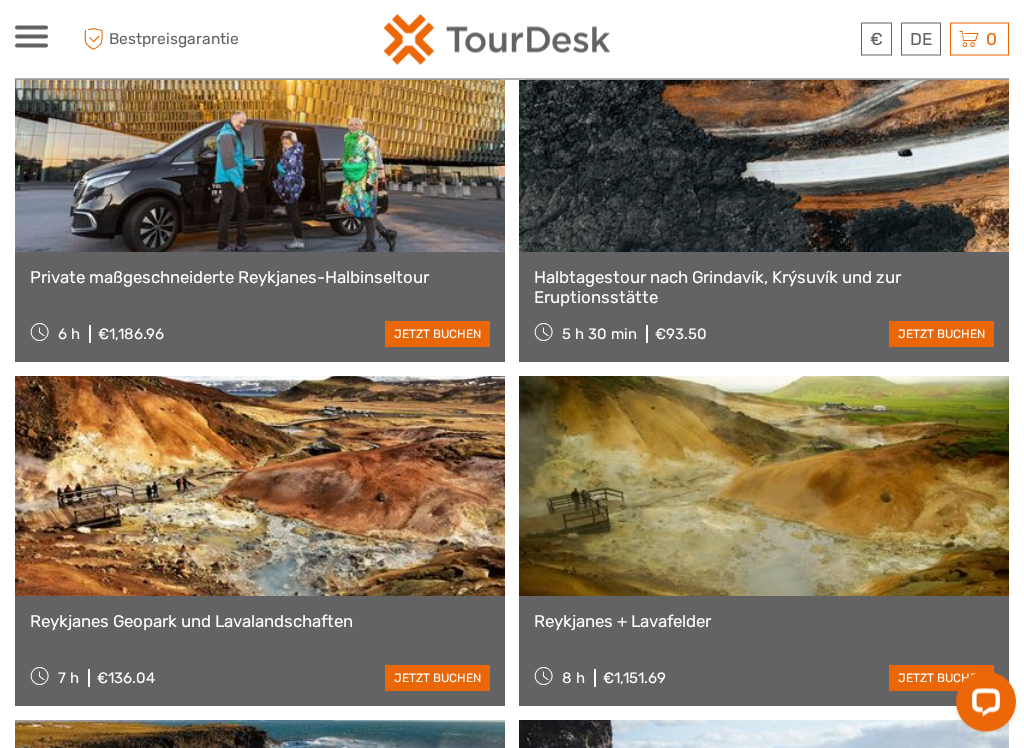 scroll, scrollTop: 2345, scrollLeft: 0, axis: vertical 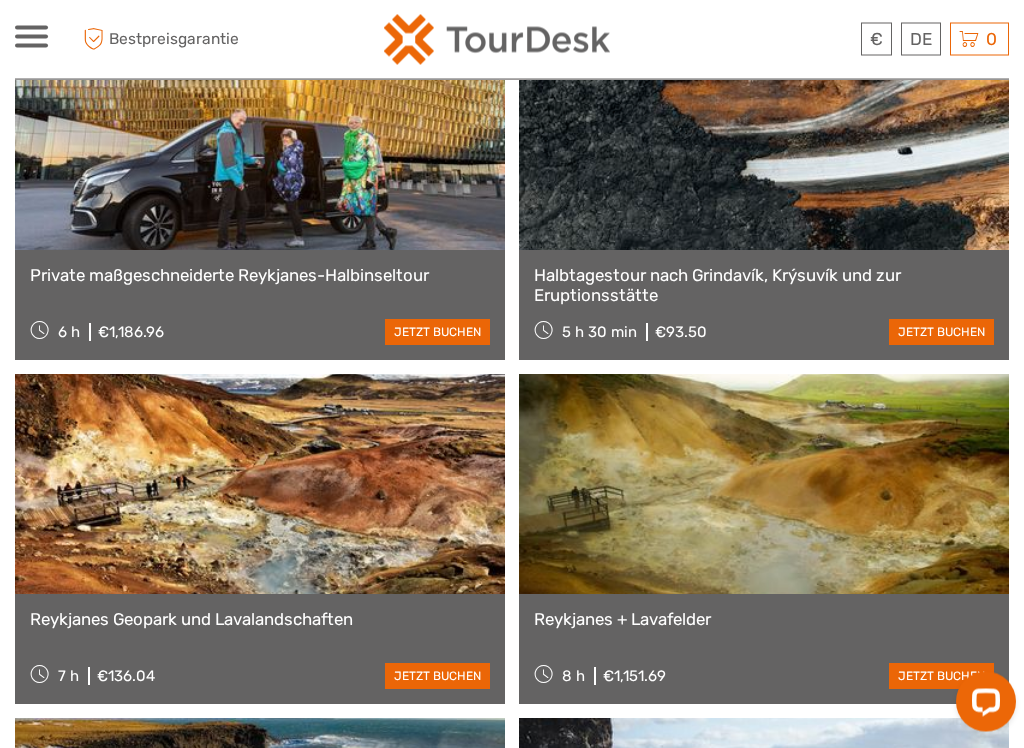 click on "Halbtagestour nach Grindavík, Krýsuvík und zur Eruptionsstätte" at bounding box center [764, 286] 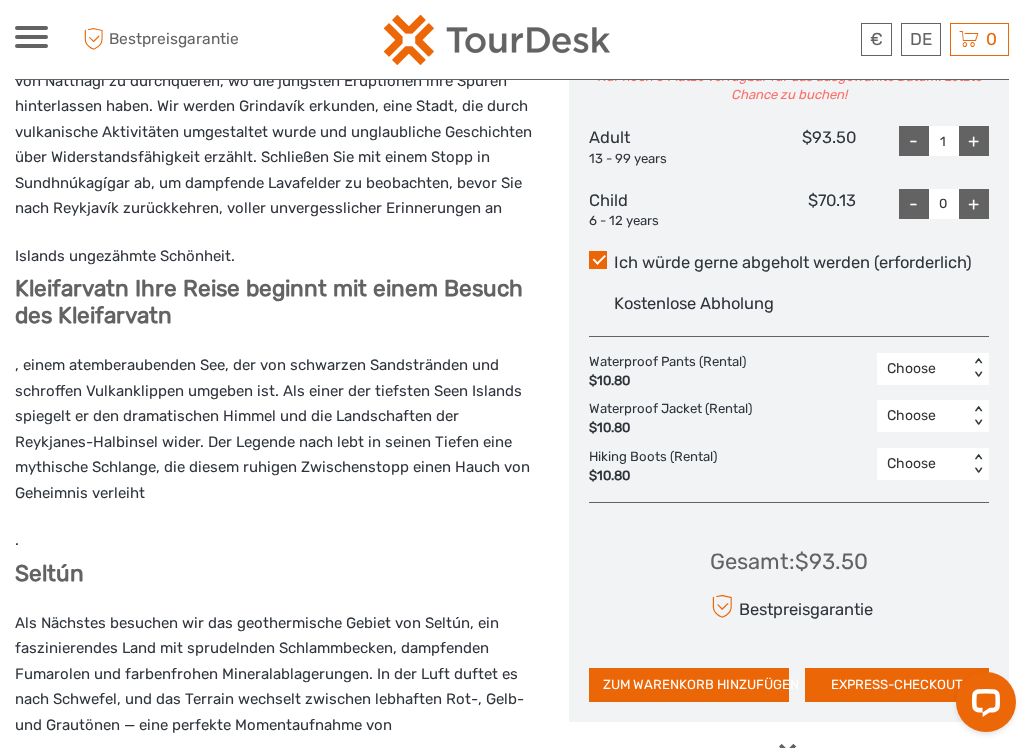 scroll, scrollTop: 980, scrollLeft: 0, axis: vertical 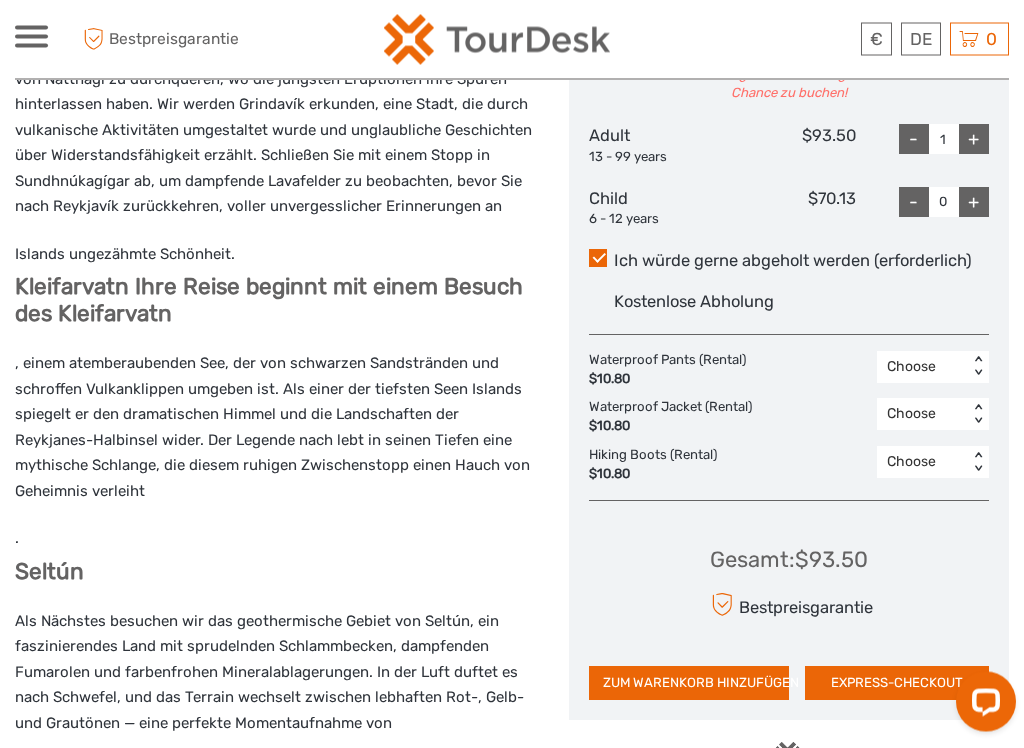 click on "+" at bounding box center (974, 203) 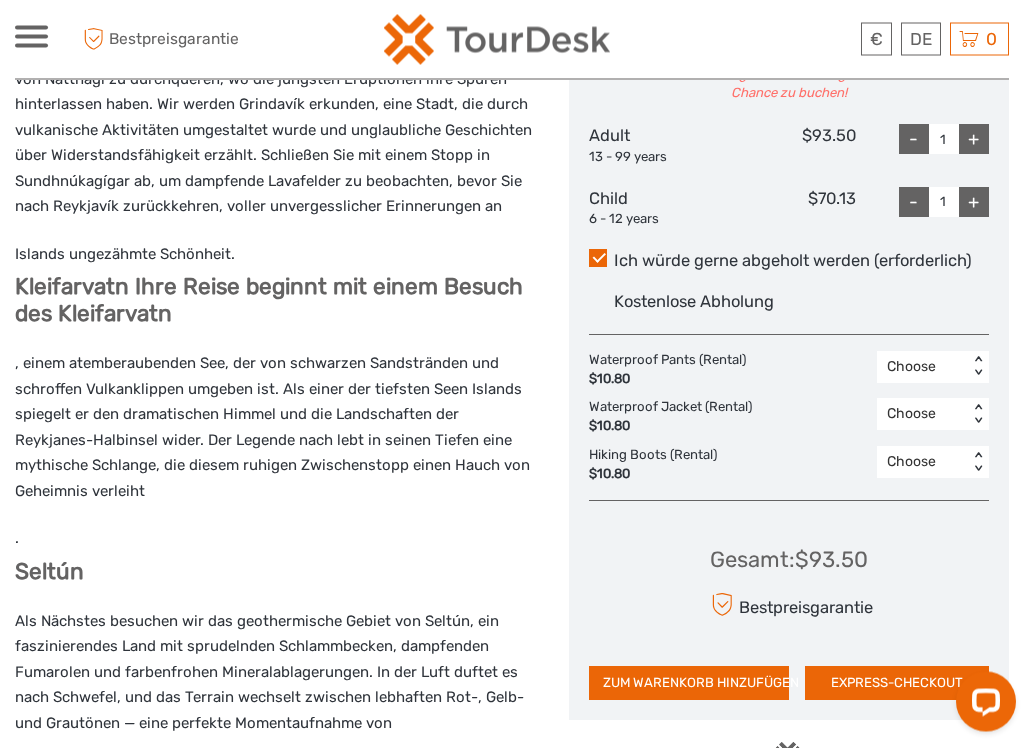 scroll, scrollTop: 981, scrollLeft: 0, axis: vertical 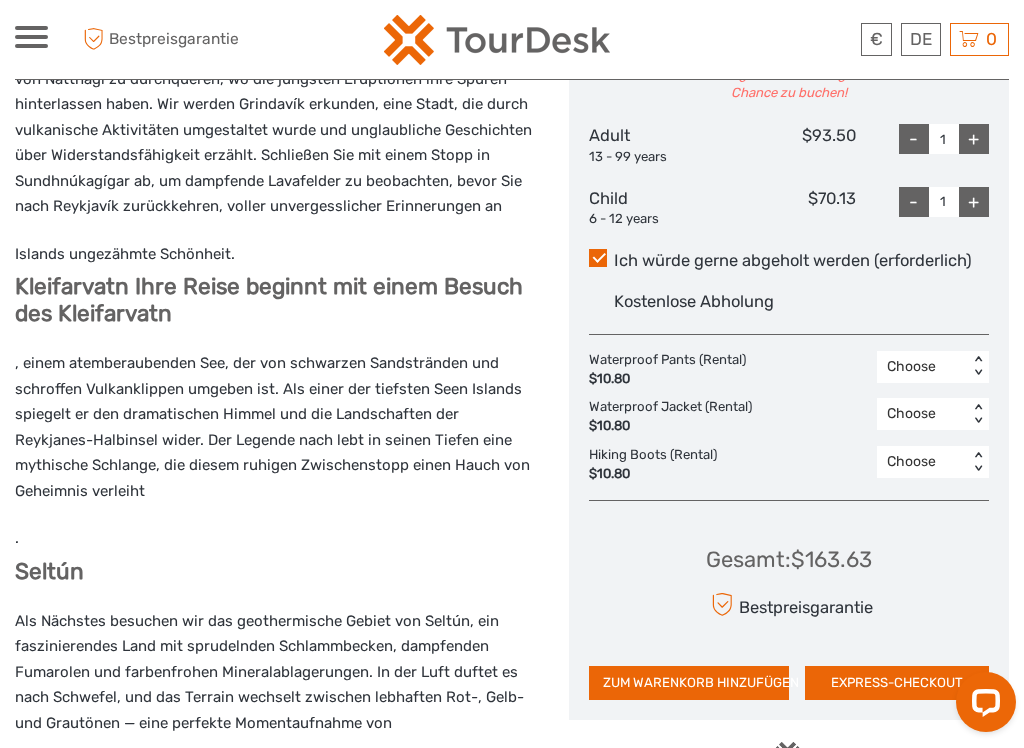click on "+" at bounding box center [974, 202] 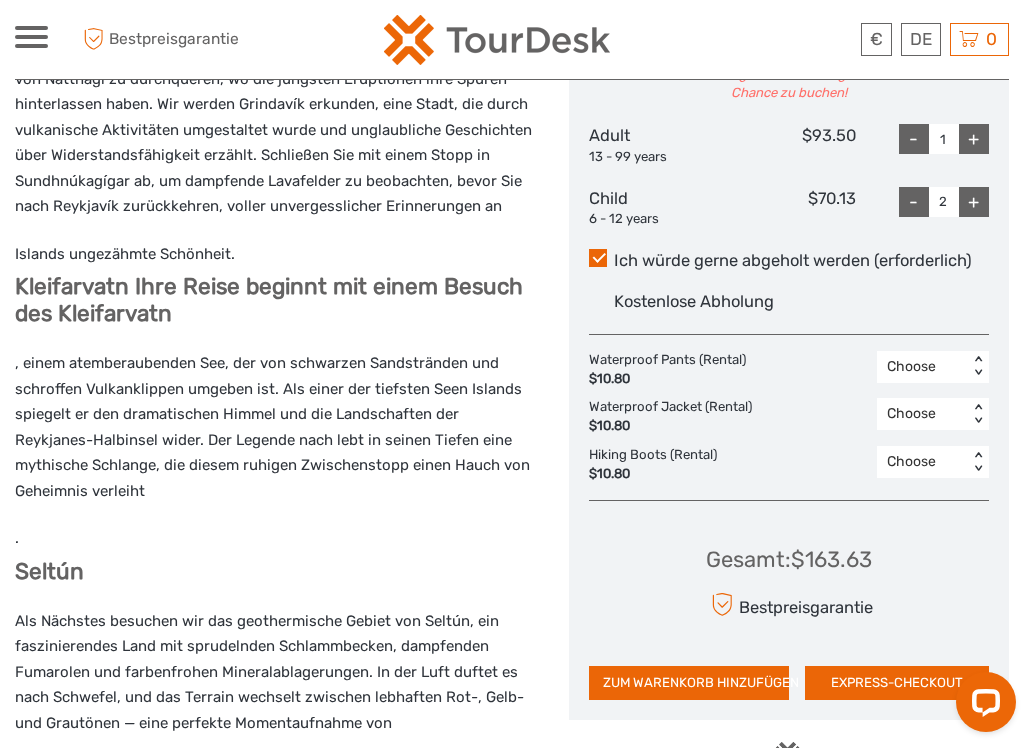 click on "+" at bounding box center (974, 202) 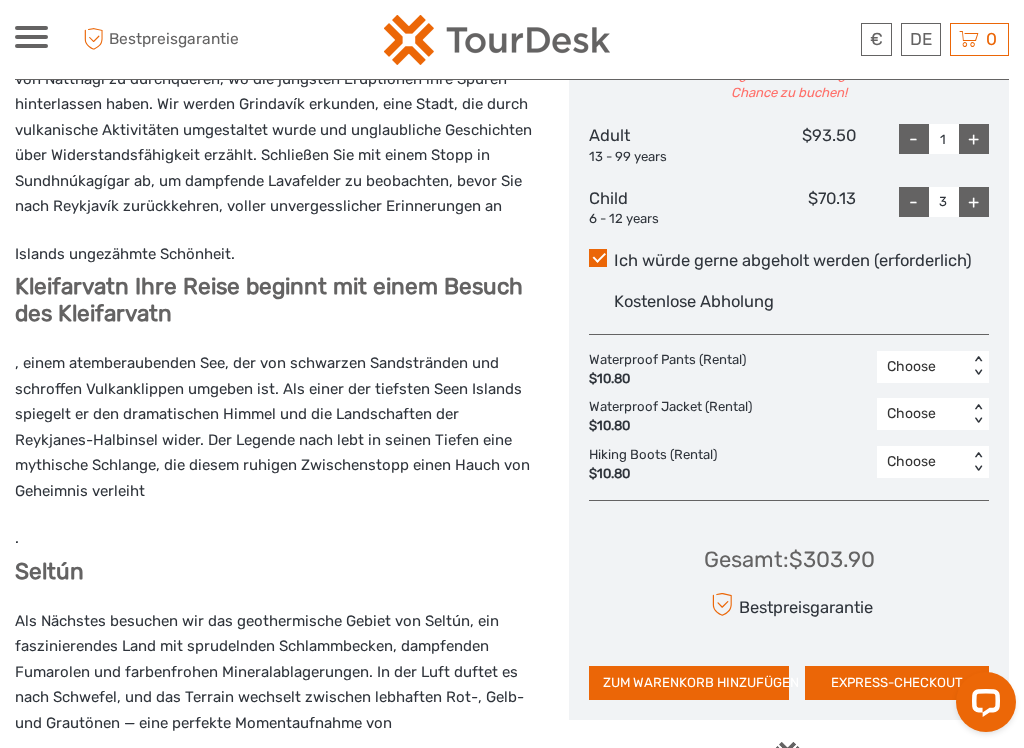 click on "3" at bounding box center [944, 202] 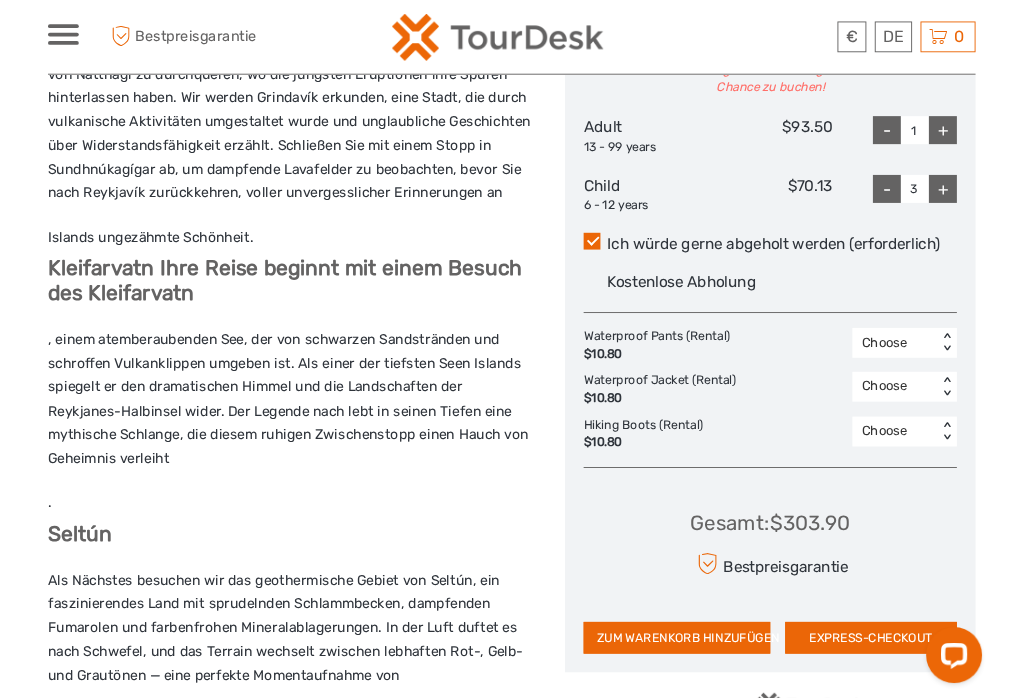 scroll, scrollTop: 980, scrollLeft: 0, axis: vertical 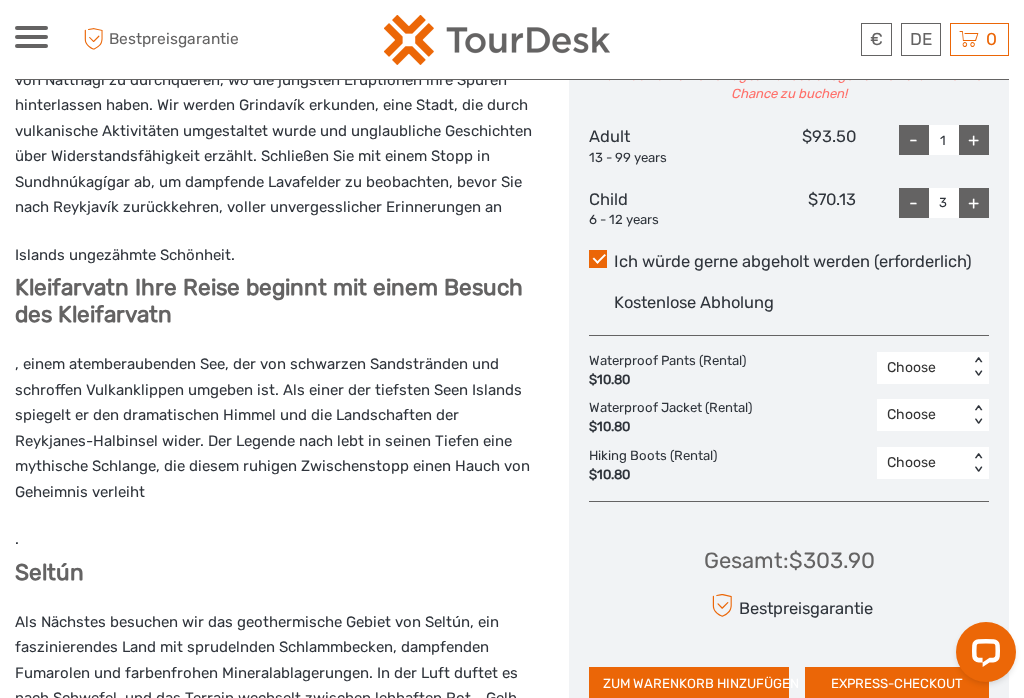 click on "3" at bounding box center (944, 203) 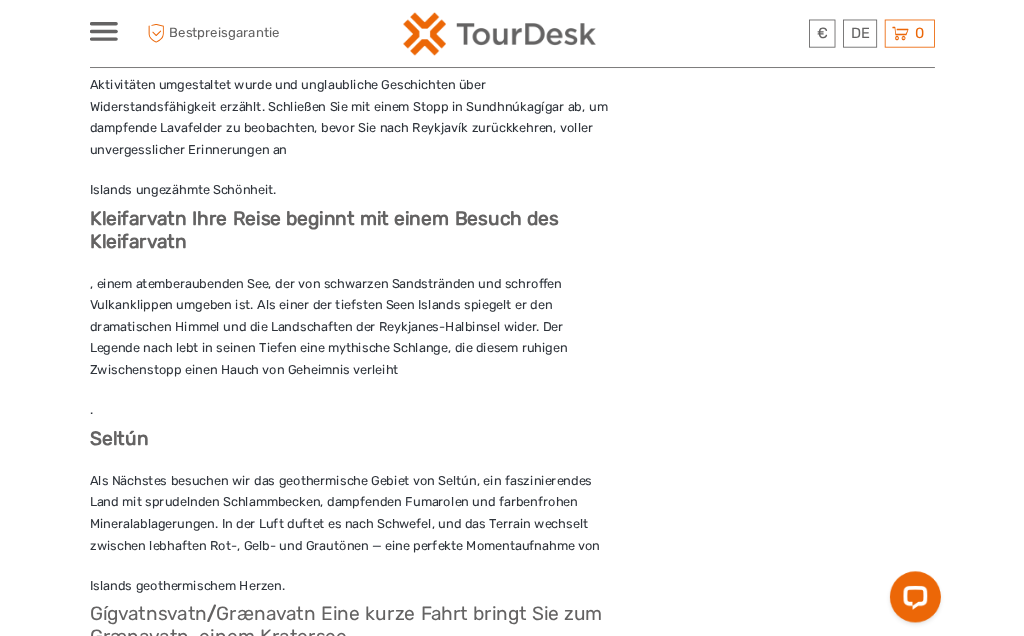 scroll, scrollTop: 0, scrollLeft: 0, axis: both 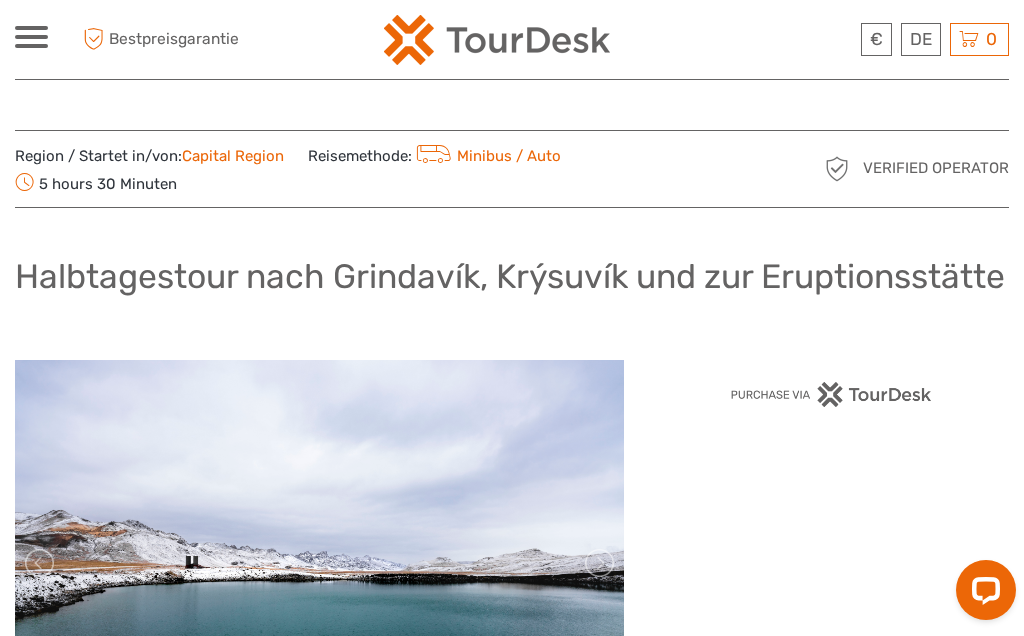 click at bounding box center (31, 28) 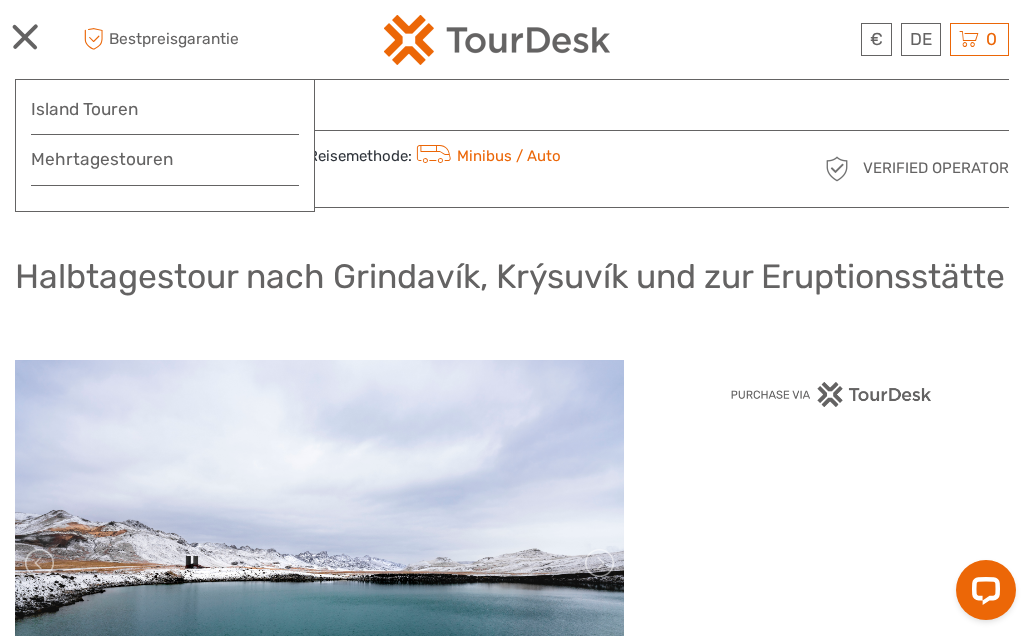 click on "Island Touren" at bounding box center (165, 109) 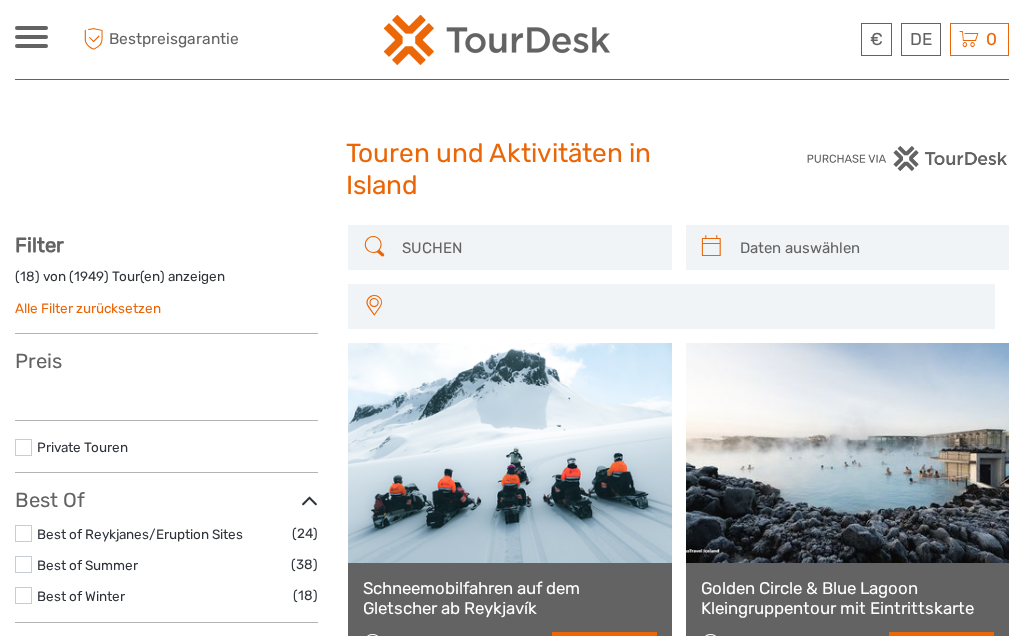 select 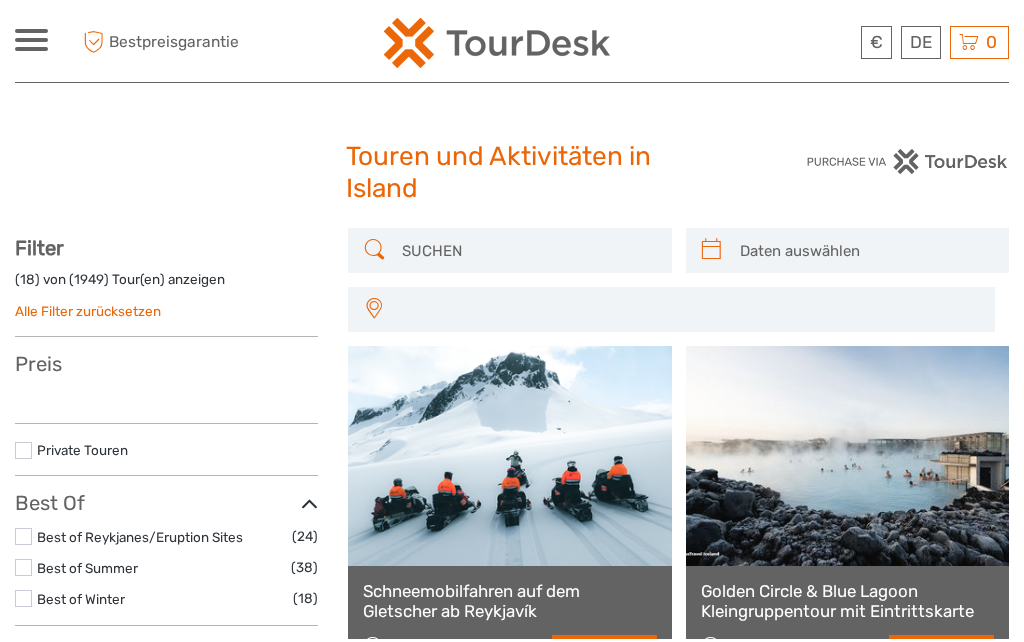 scroll, scrollTop: 0, scrollLeft: 0, axis: both 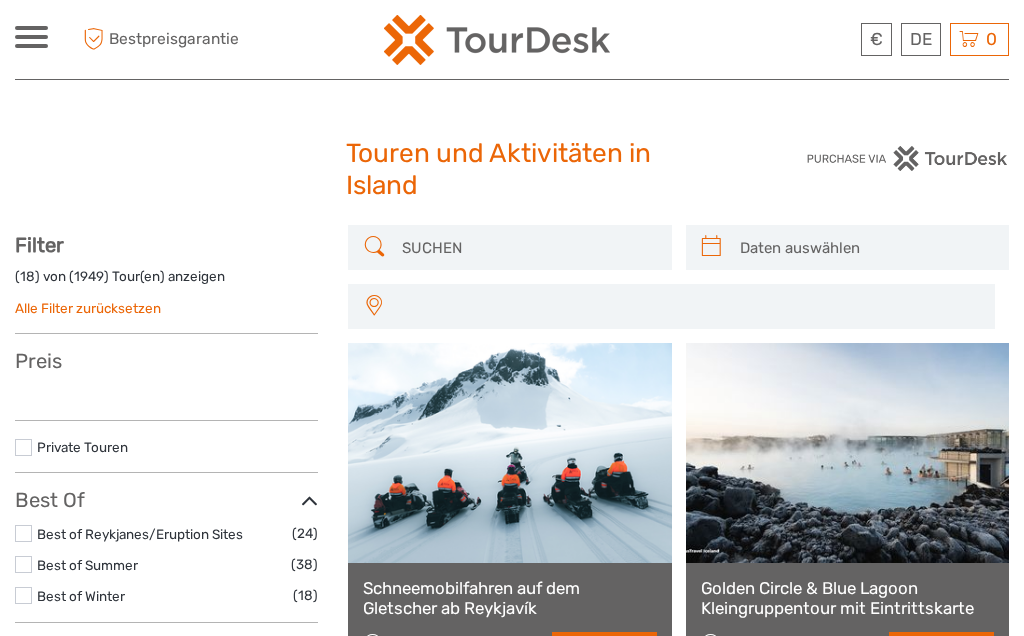 select 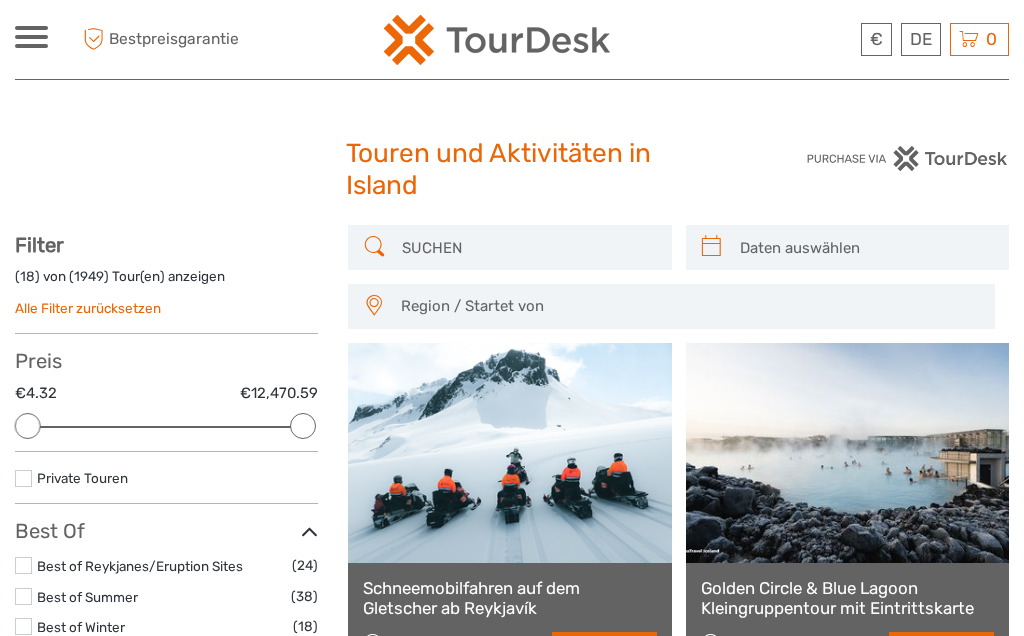 click at bounding box center [527, 247] 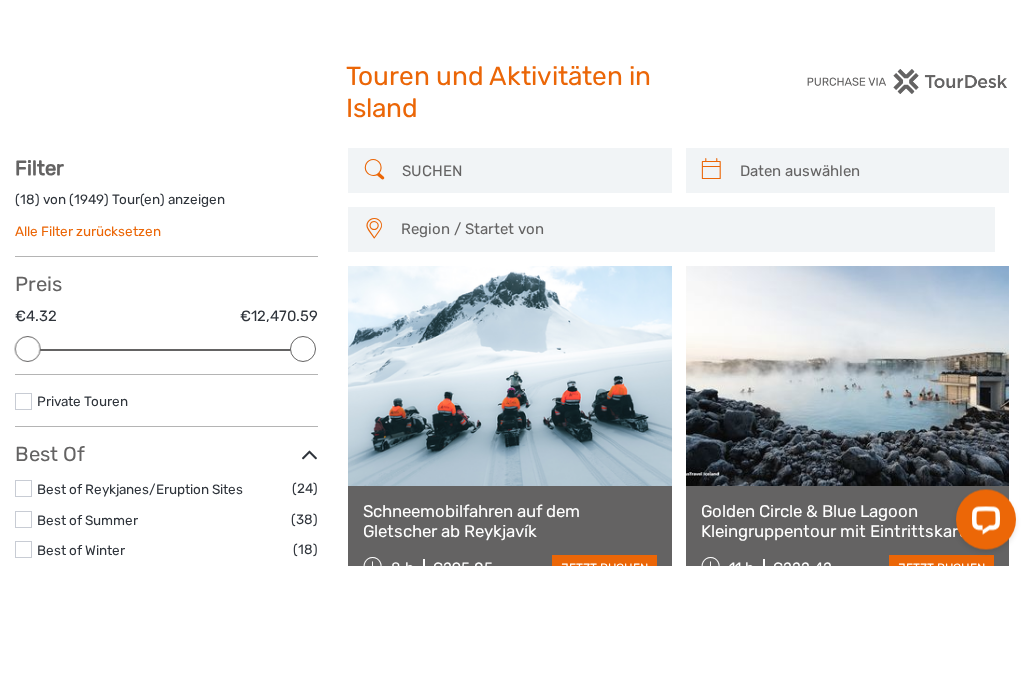 scroll, scrollTop: 0, scrollLeft: 0, axis: both 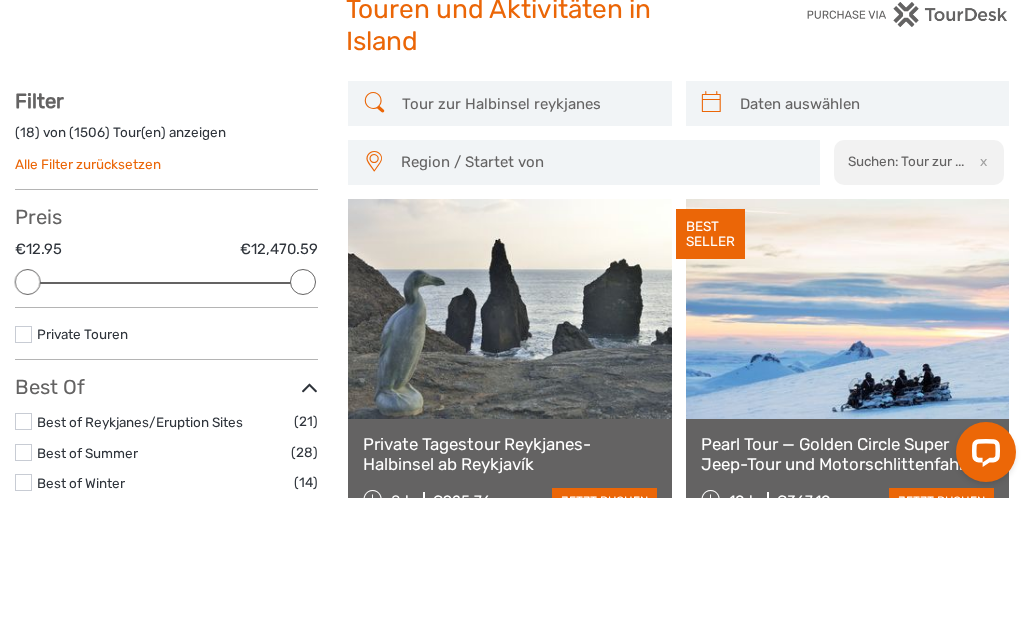 type on "Tour zur Halbinsel reykjanes" 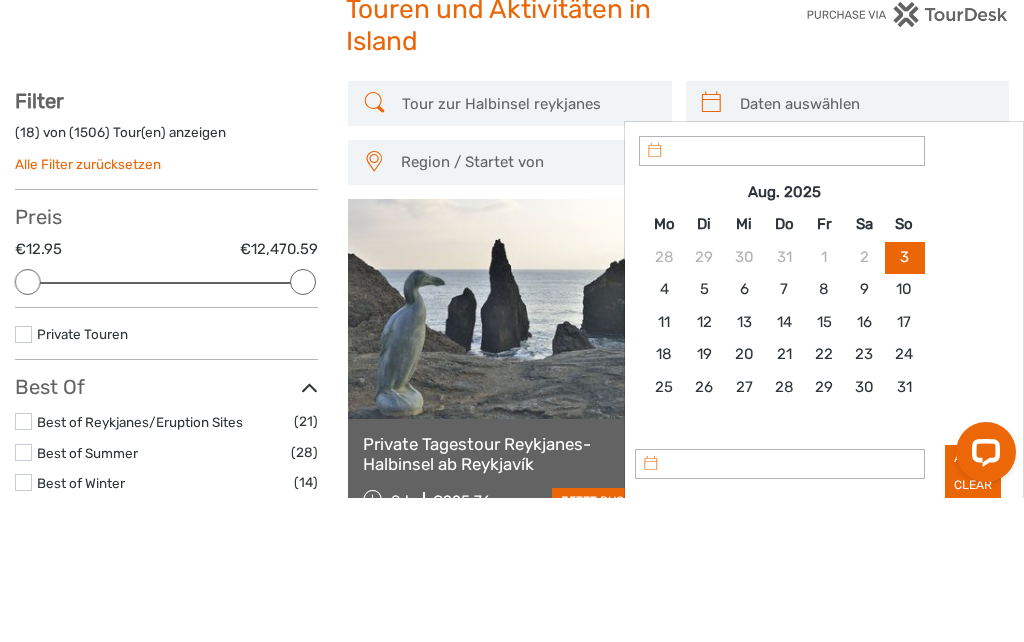 type on "03/08/2025" 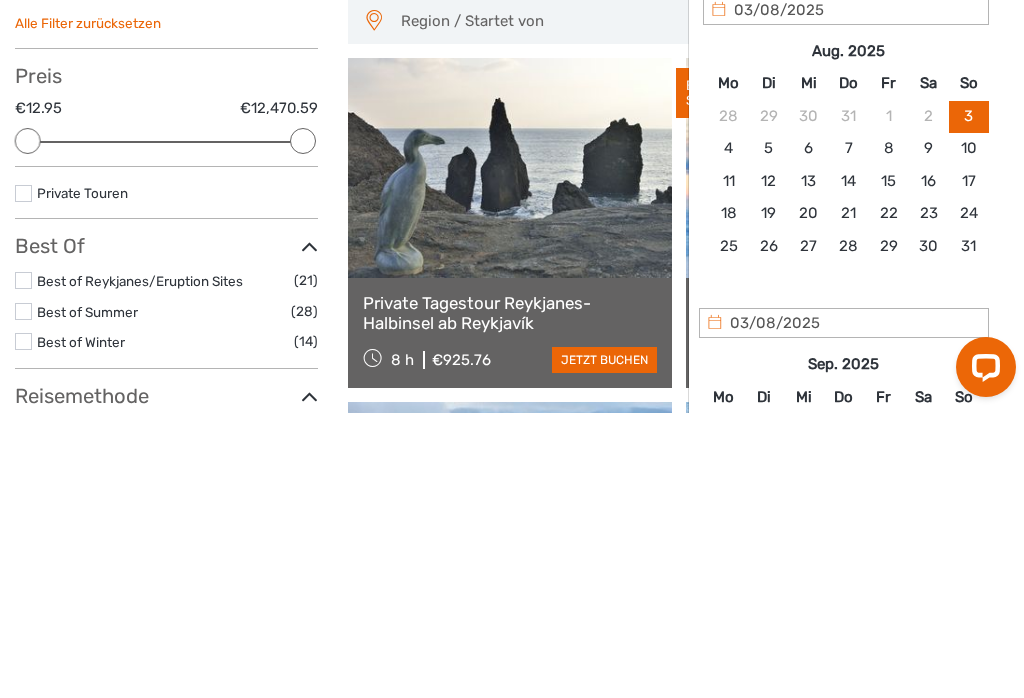 type on "26/08/2025" 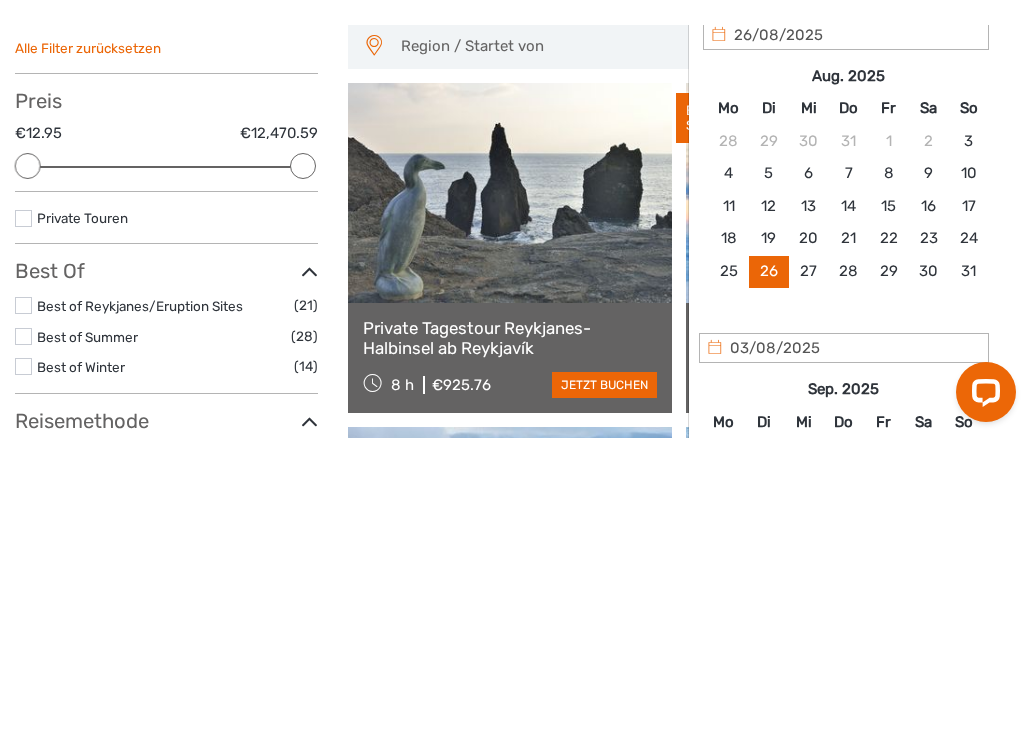 scroll, scrollTop: 285, scrollLeft: 0, axis: vertical 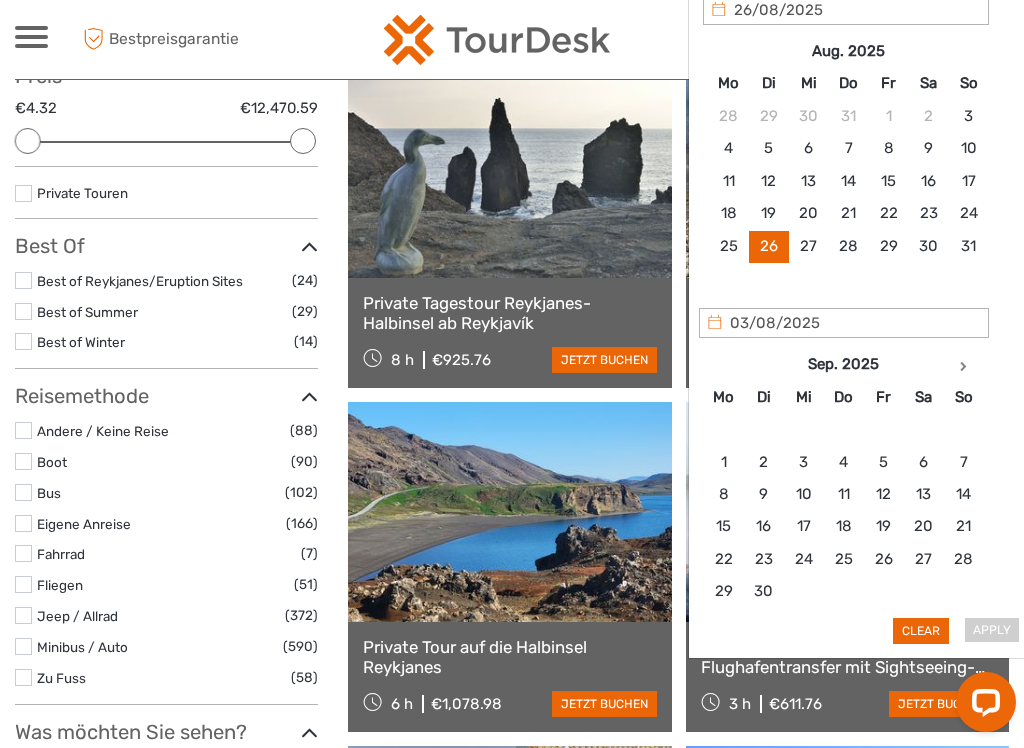 type on "26/08/2025" 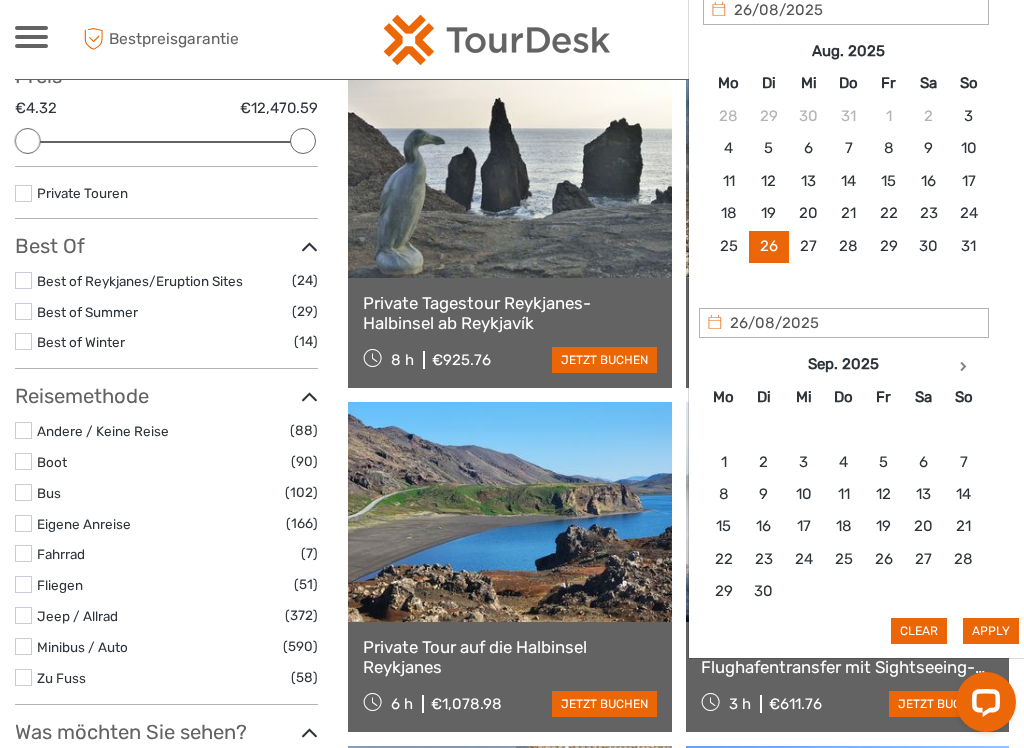 click on "Apply" at bounding box center [991, 631] 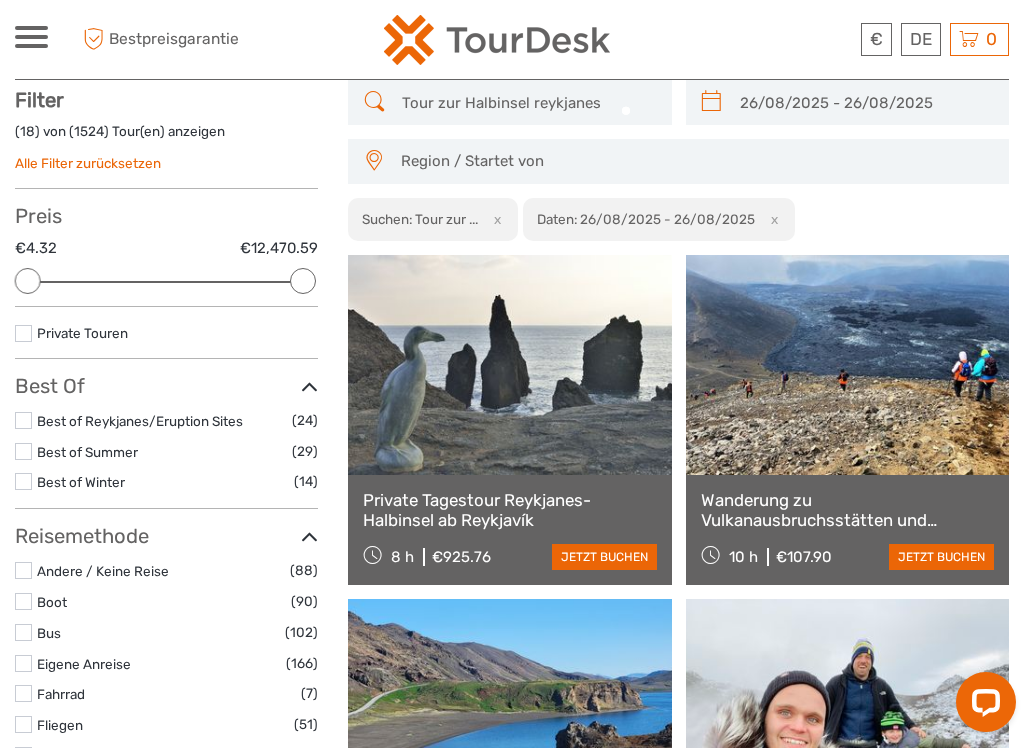 scroll, scrollTop: 144, scrollLeft: 0, axis: vertical 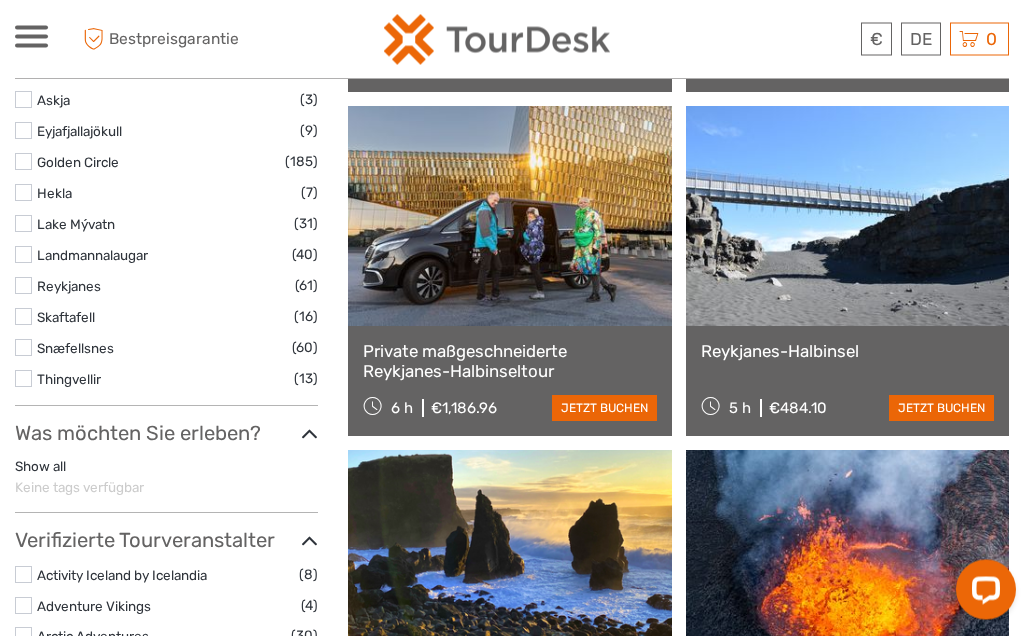 click on "Reykjanes" at bounding box center [69, 287] 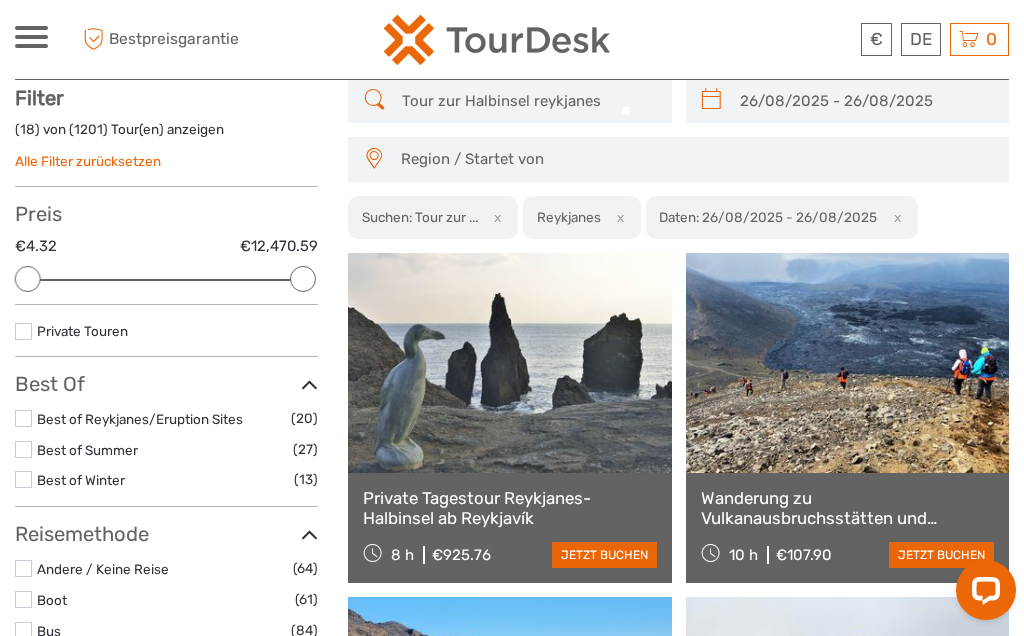 scroll, scrollTop: 144, scrollLeft: 0, axis: vertical 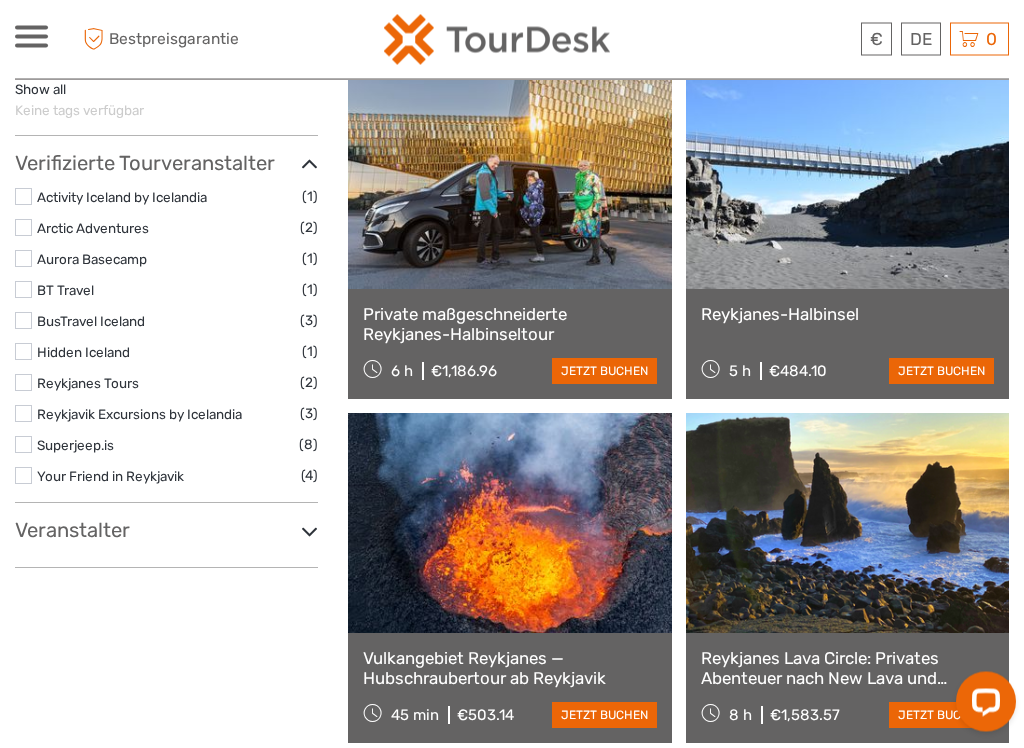 click at bounding box center (309, 532) 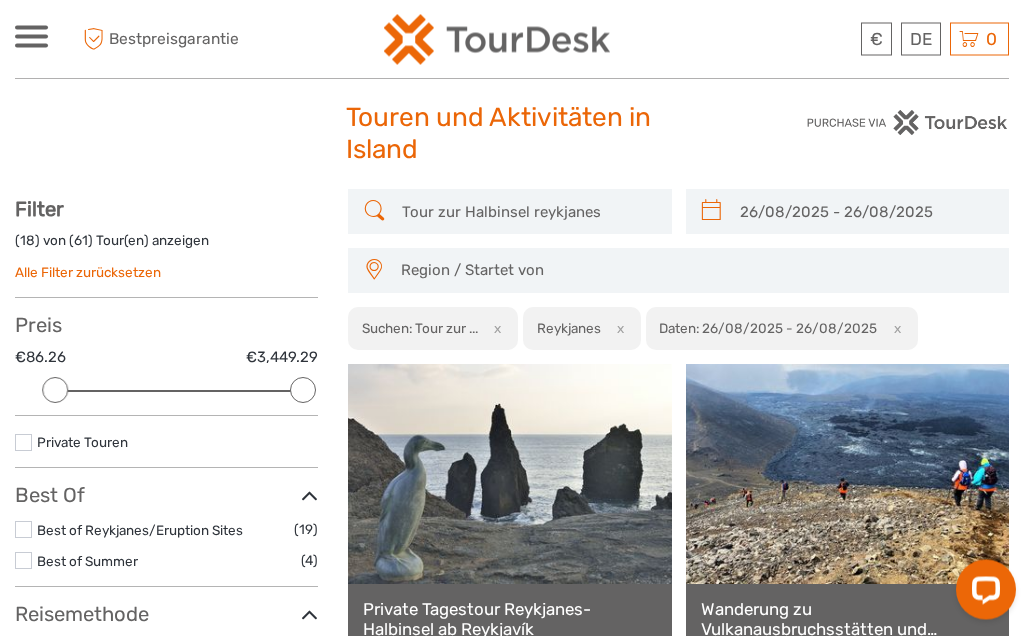 scroll, scrollTop: 0, scrollLeft: 0, axis: both 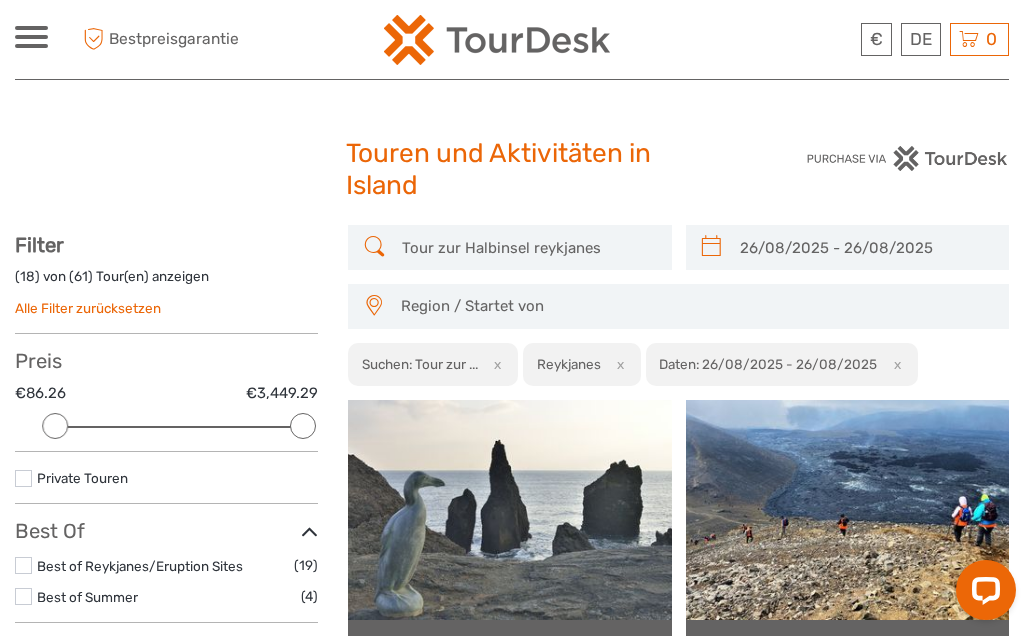 click on "Suchen: Tour zur ..." at bounding box center [420, 364] 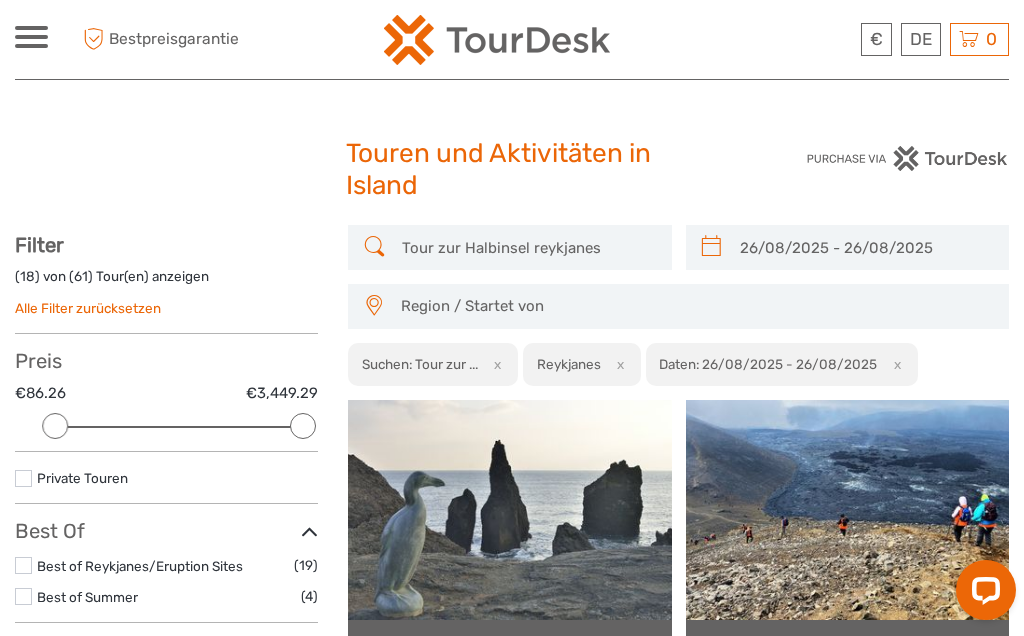 click on "x" at bounding box center (494, 364) 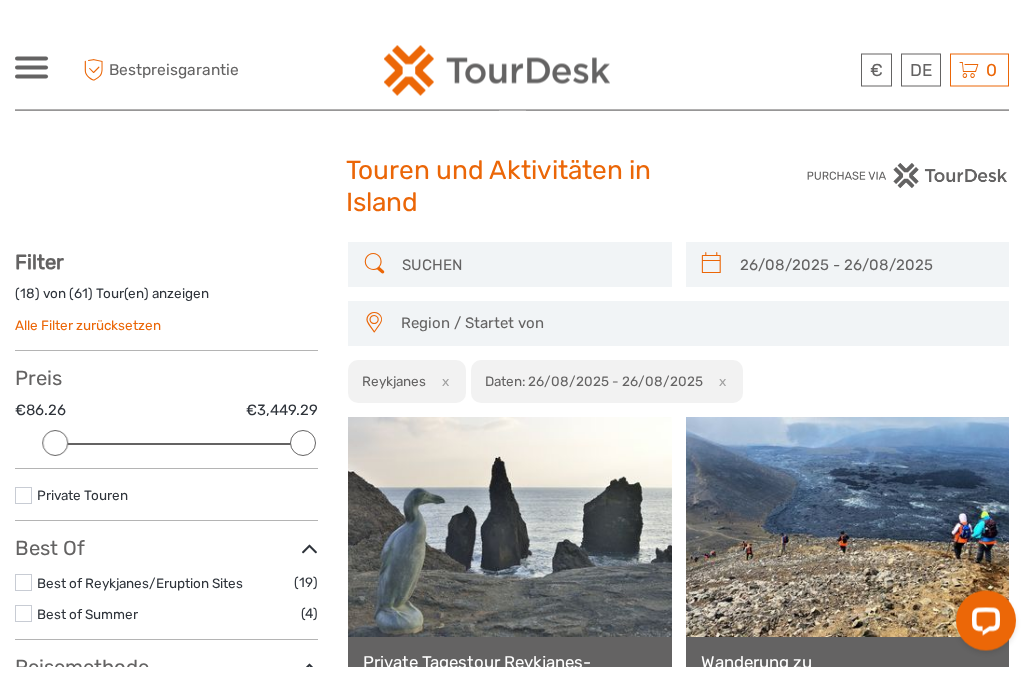 scroll, scrollTop: 0, scrollLeft: 0, axis: both 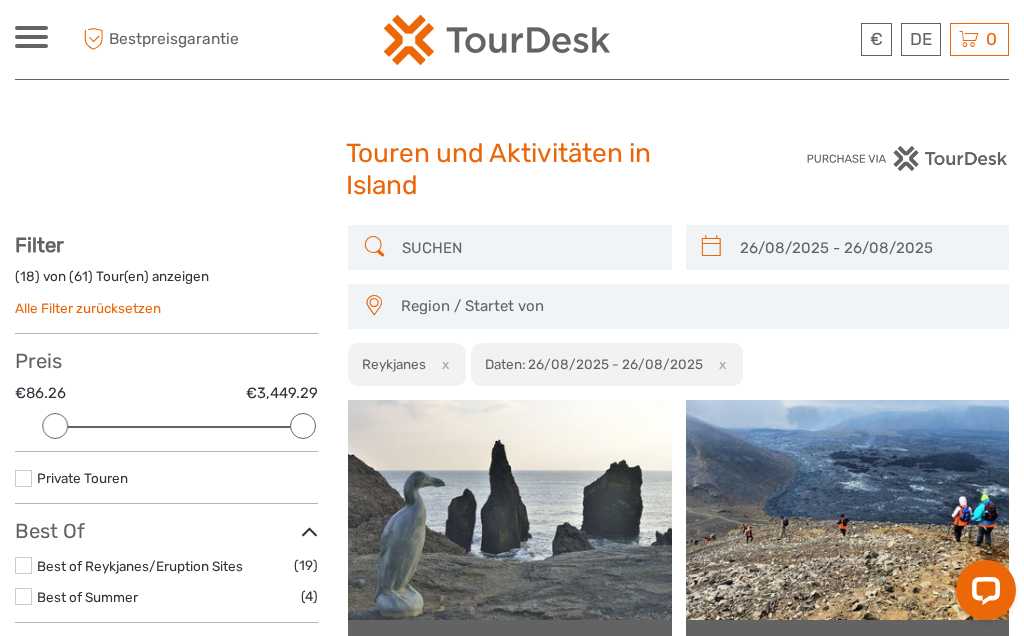 click at bounding box center [527, 247] 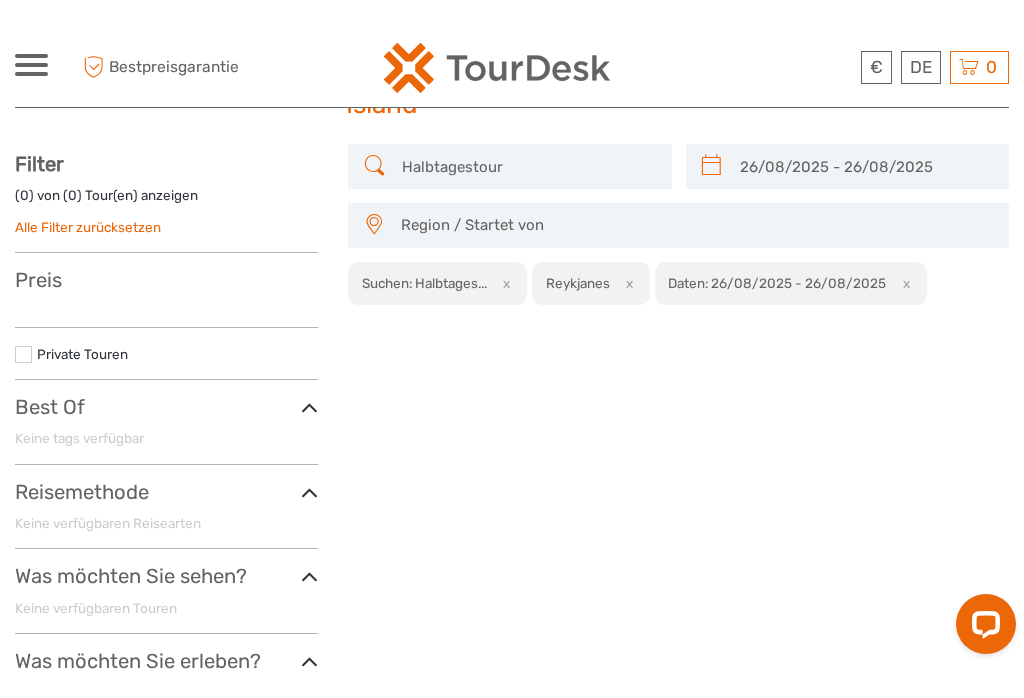 scroll, scrollTop: 0, scrollLeft: 0, axis: both 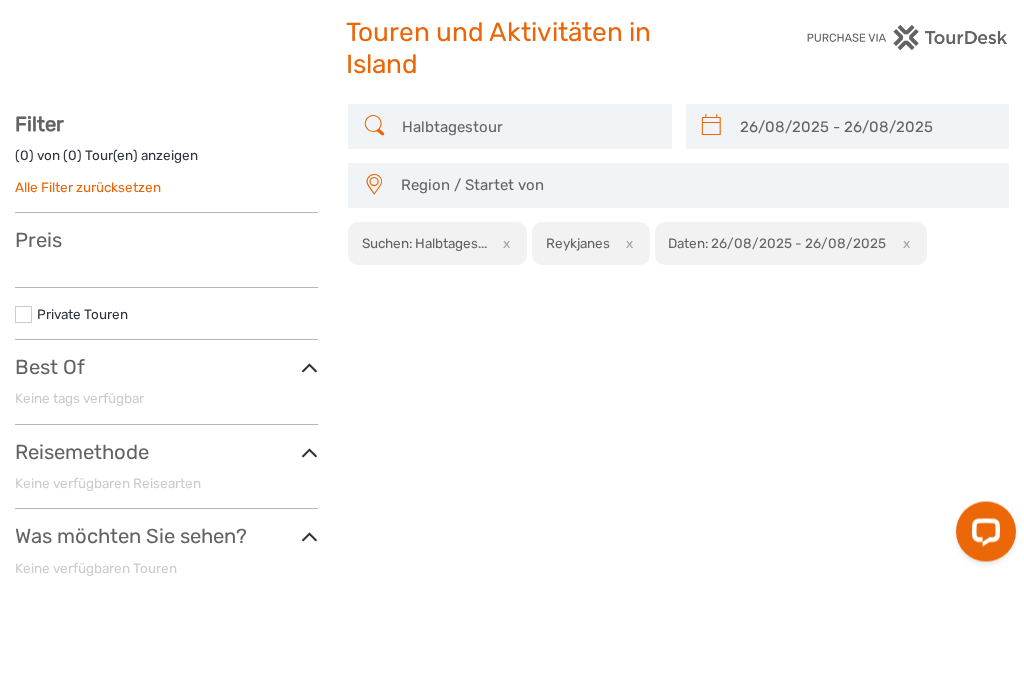 click on "Halbtagestour" at bounding box center [527, 247] 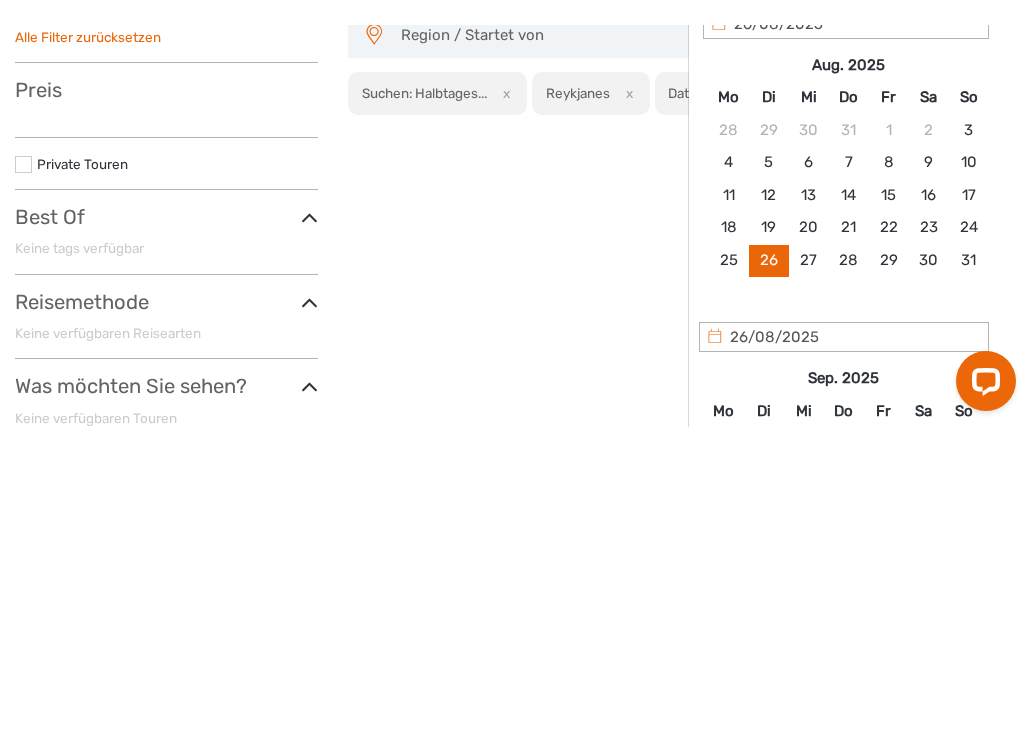 scroll, scrollTop: 296, scrollLeft: 0, axis: vertical 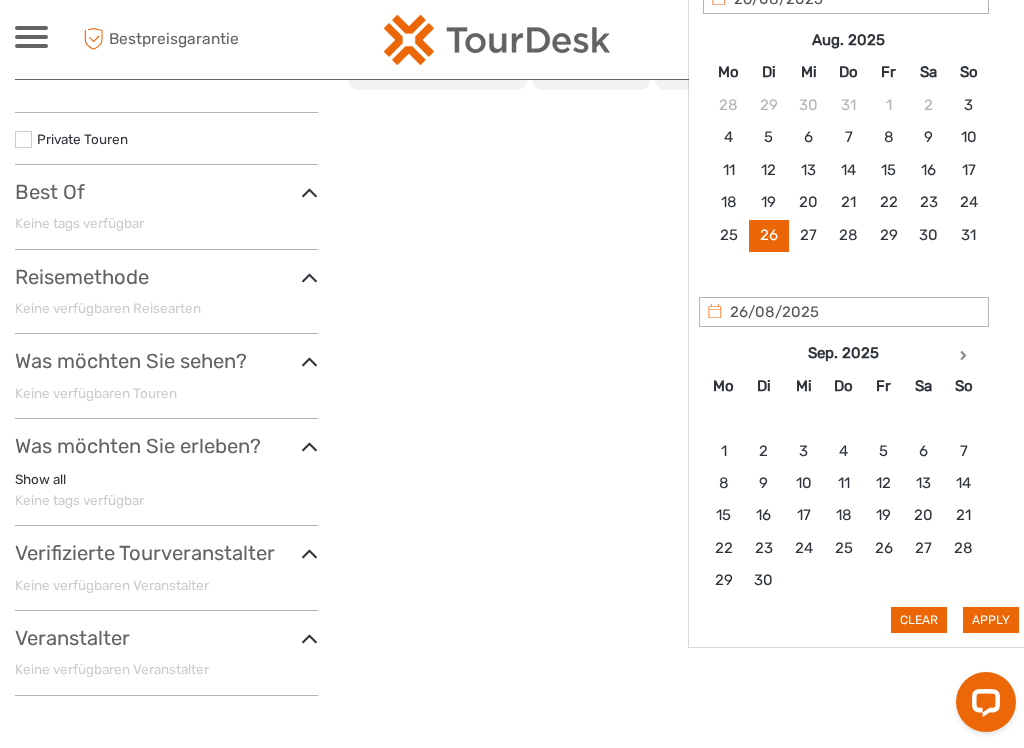 click on "Apply" at bounding box center (991, 620) 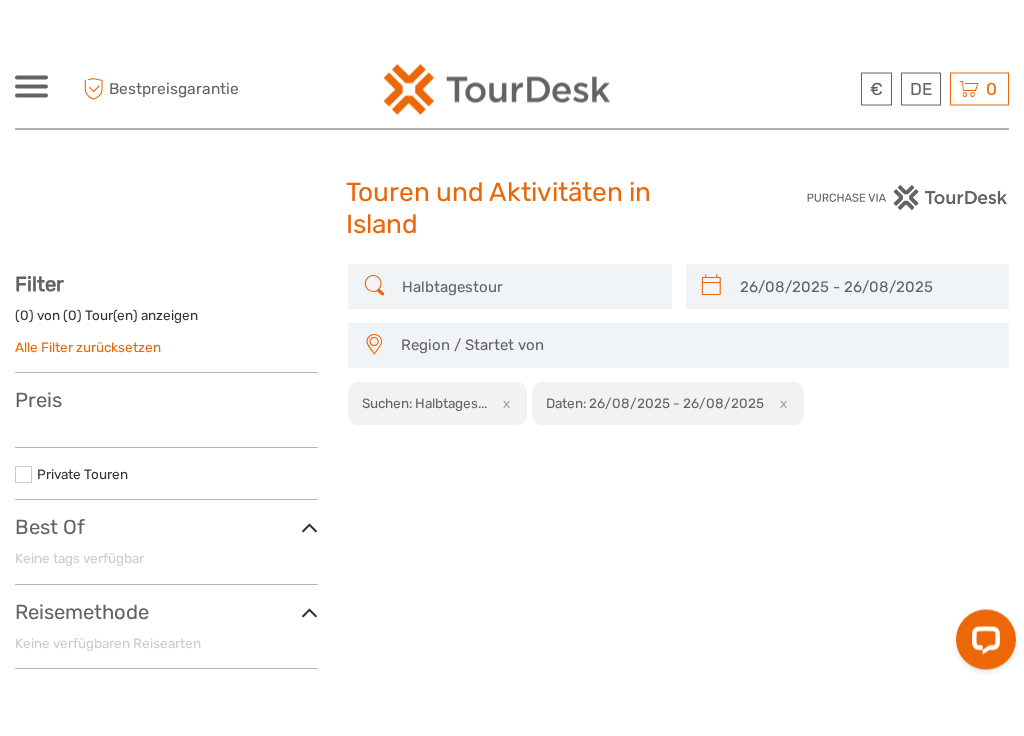scroll, scrollTop: 0, scrollLeft: 0, axis: both 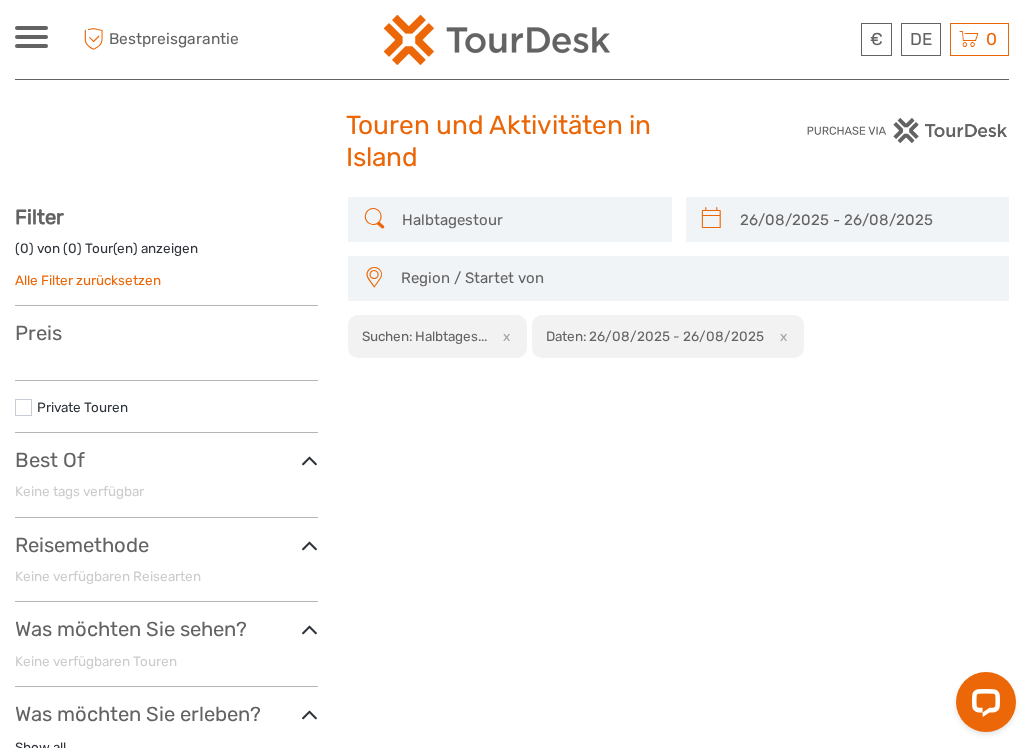 click on "Halbtagestour" at bounding box center (527, 219) 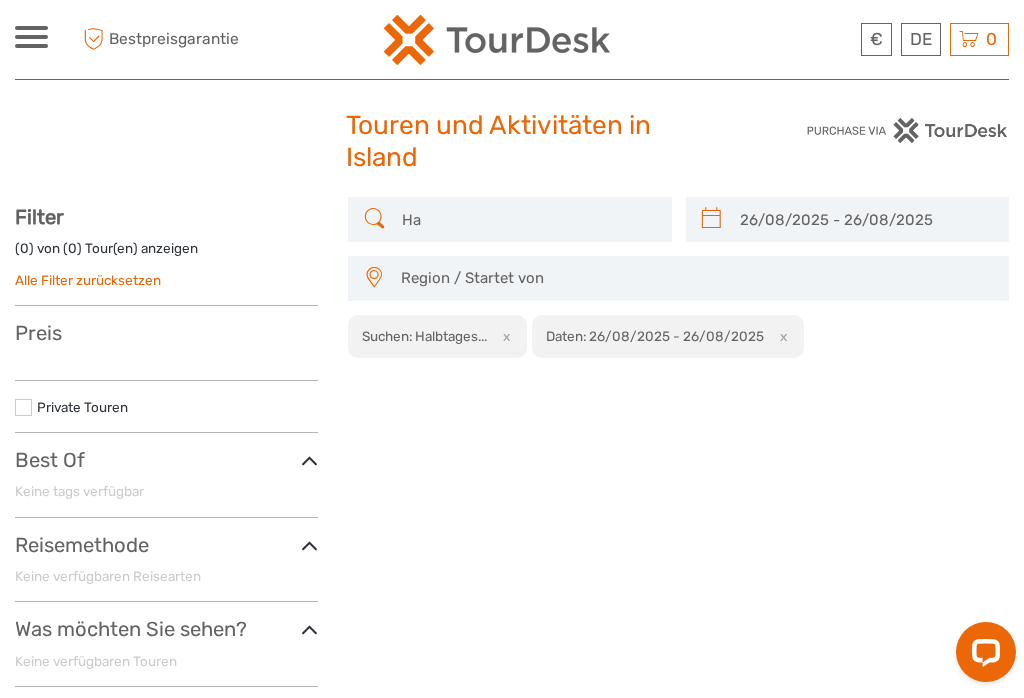type on "H" 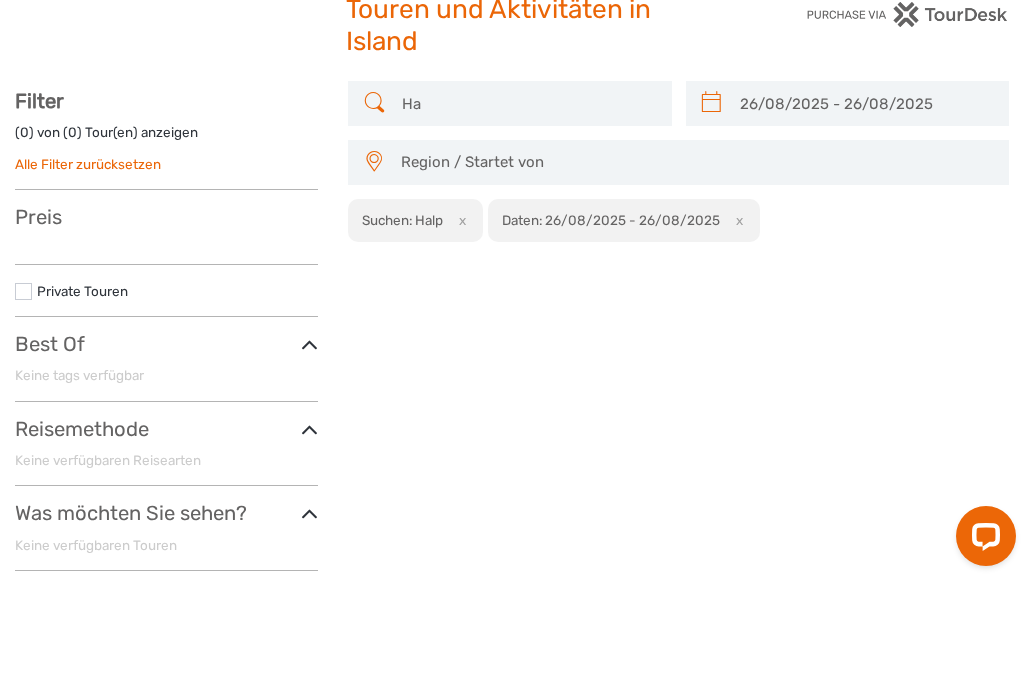 type on "H" 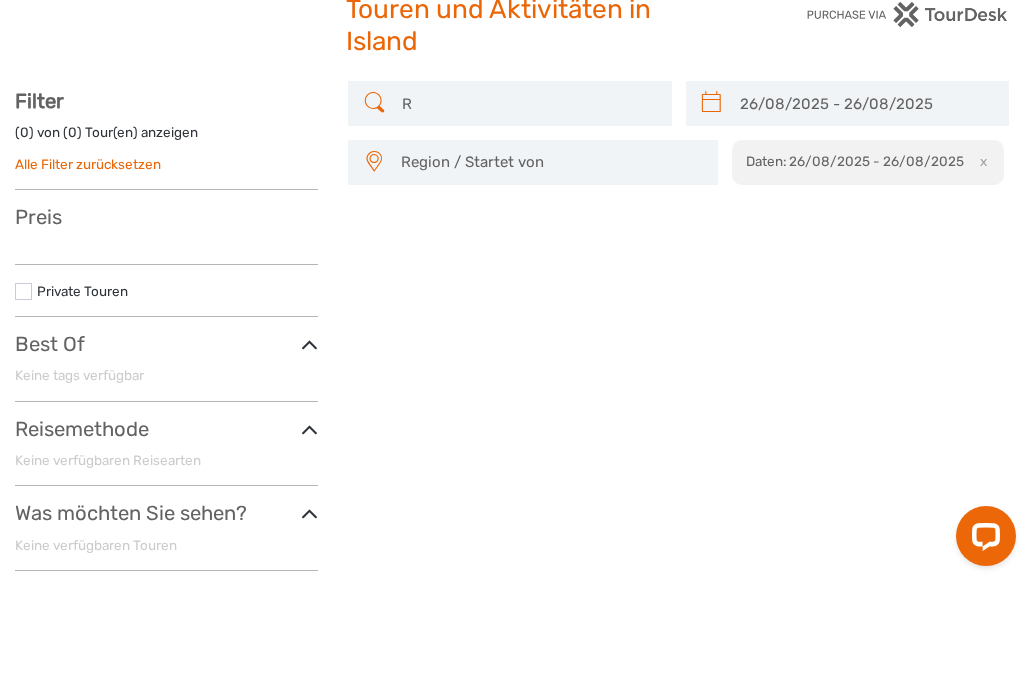 type on "R" 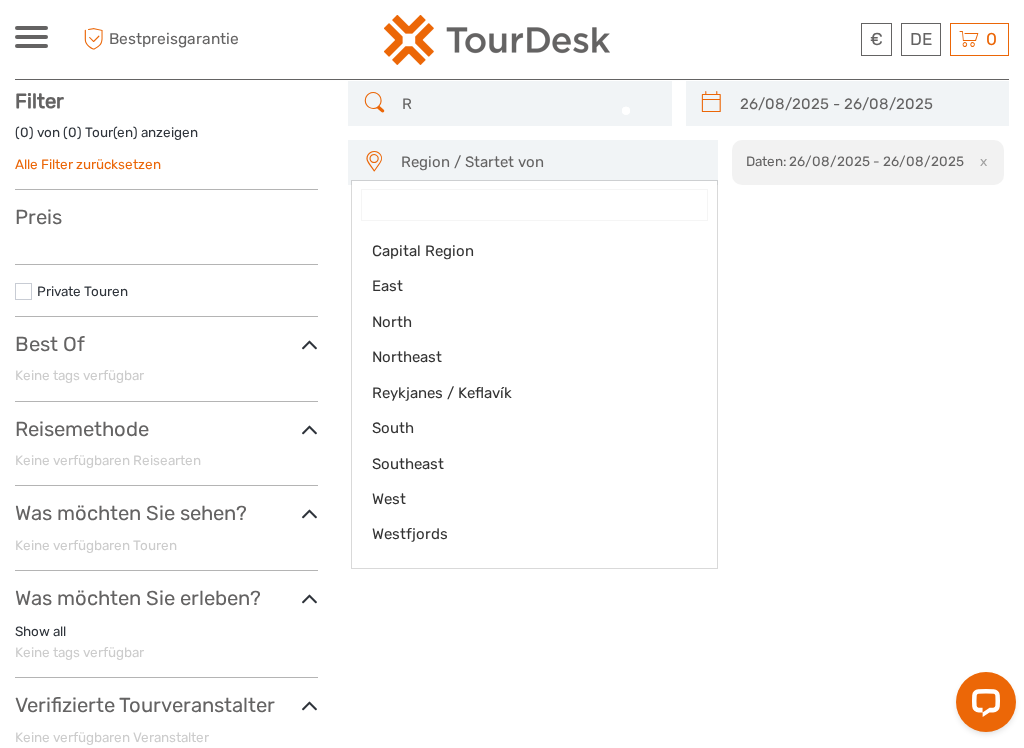 click at bounding box center (512, 374) 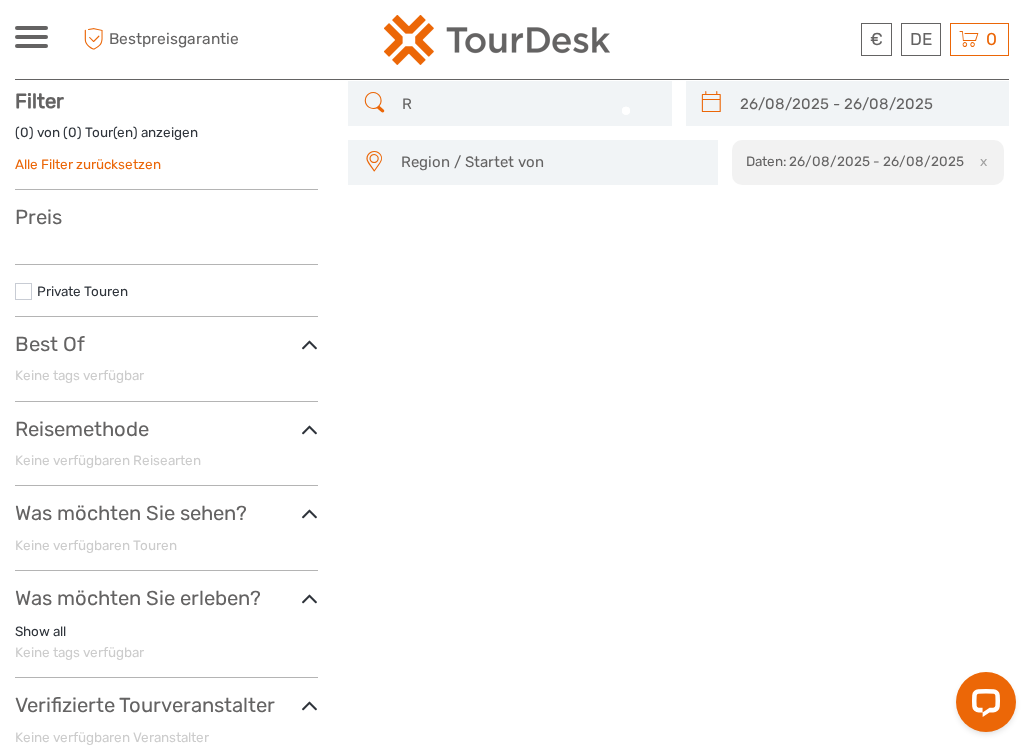 click on "Region / Startet von" at bounding box center [550, 162] 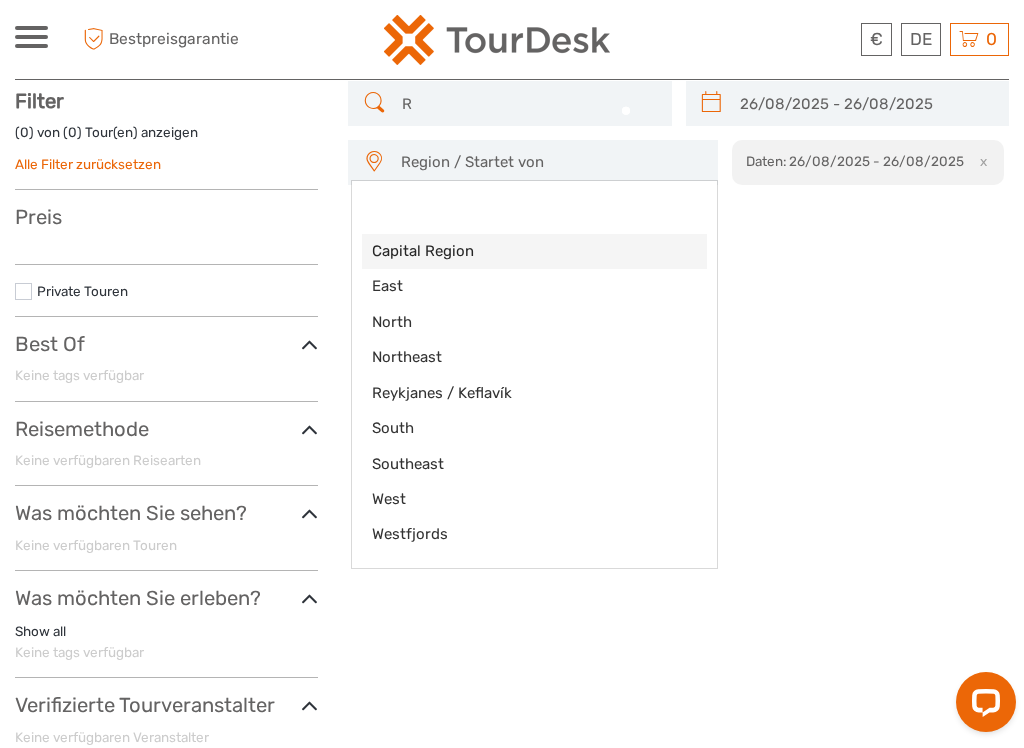 click on "Capital Region" at bounding box center (517, 251) 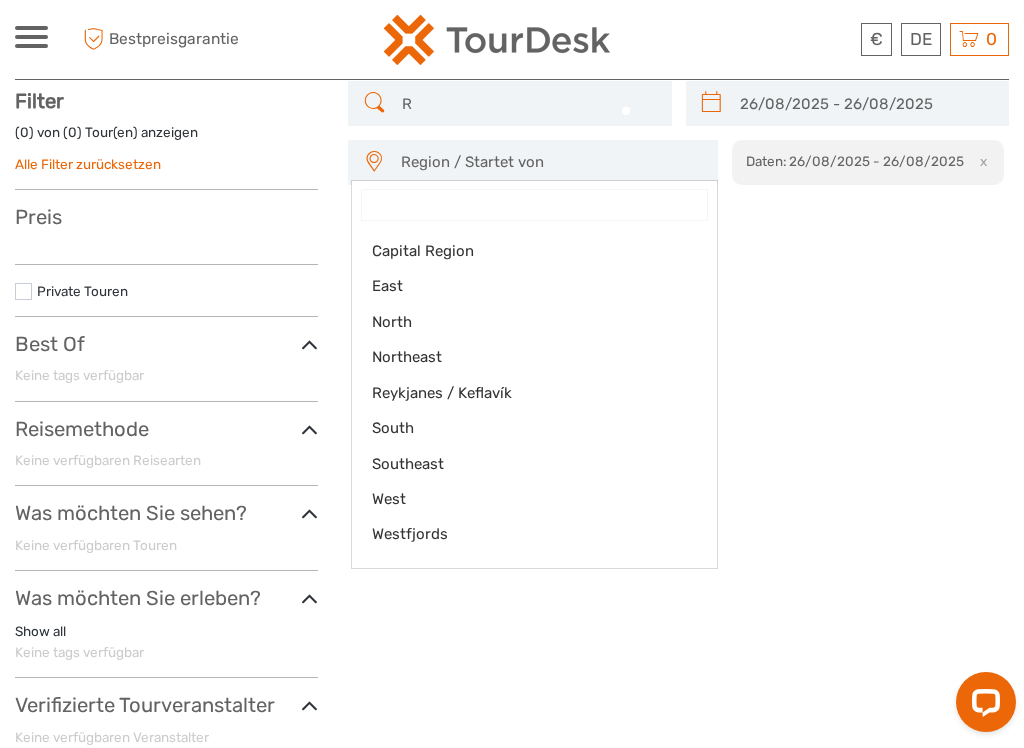 select on "Capital Region" 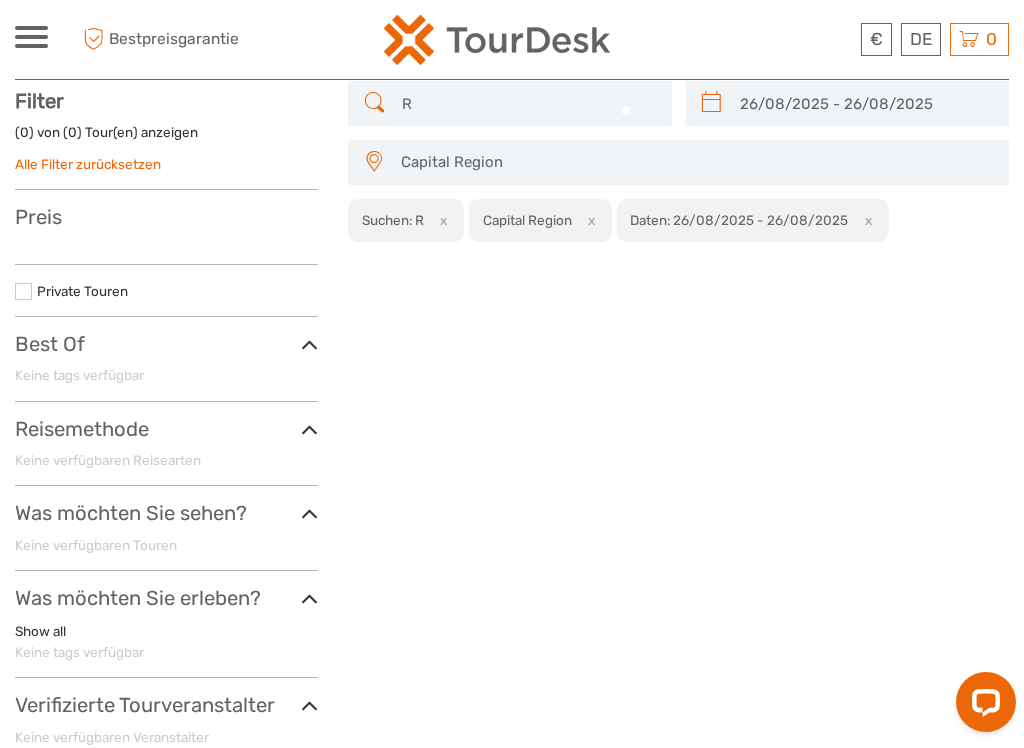 click on "R" at bounding box center [527, 103] 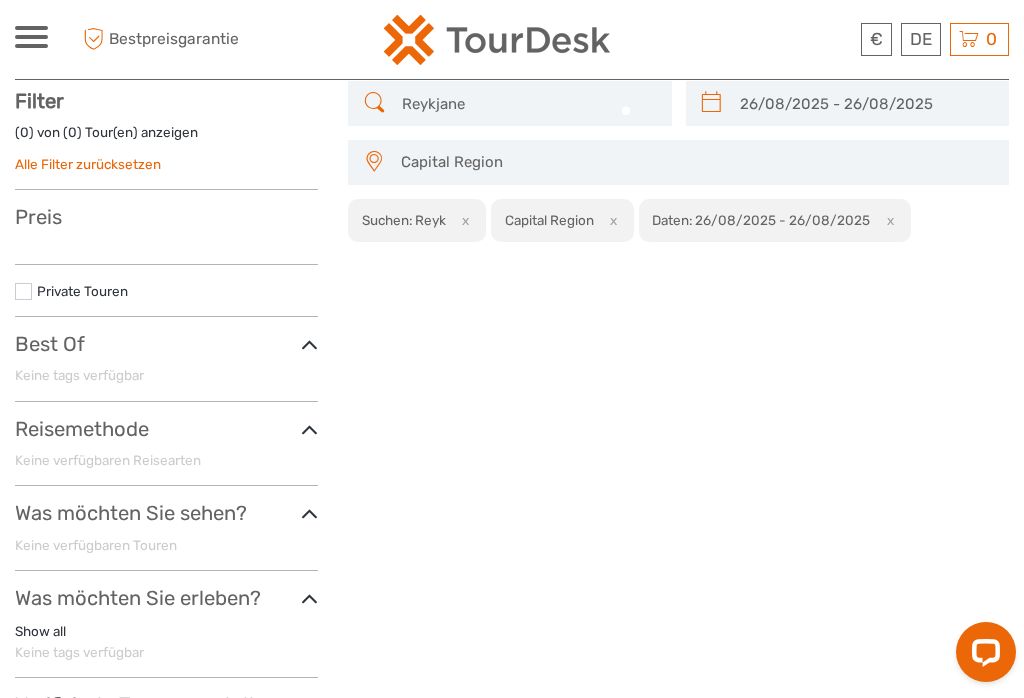 type on "Reykjanes" 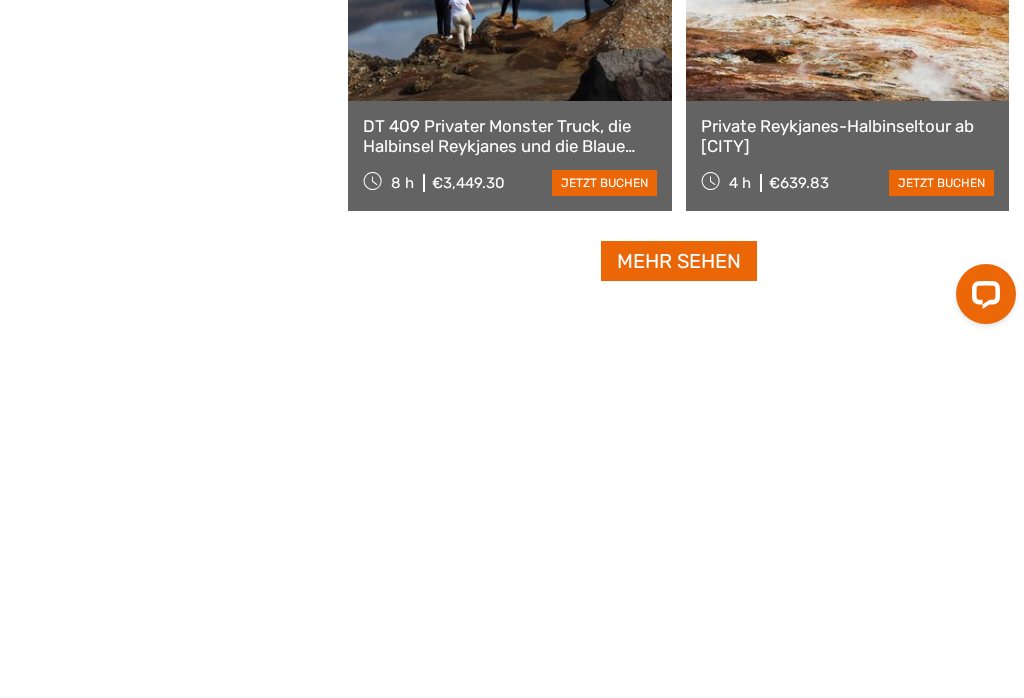 scroll, scrollTop: 2918, scrollLeft: 0, axis: vertical 